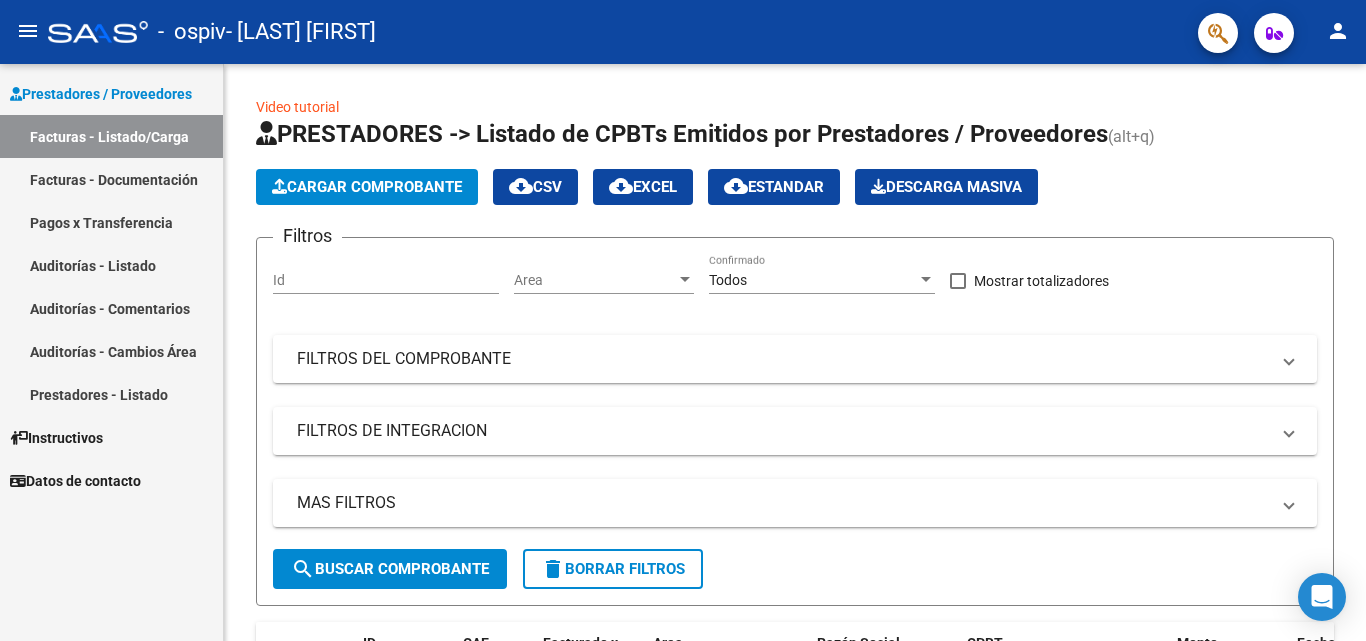 scroll, scrollTop: 0, scrollLeft: 0, axis: both 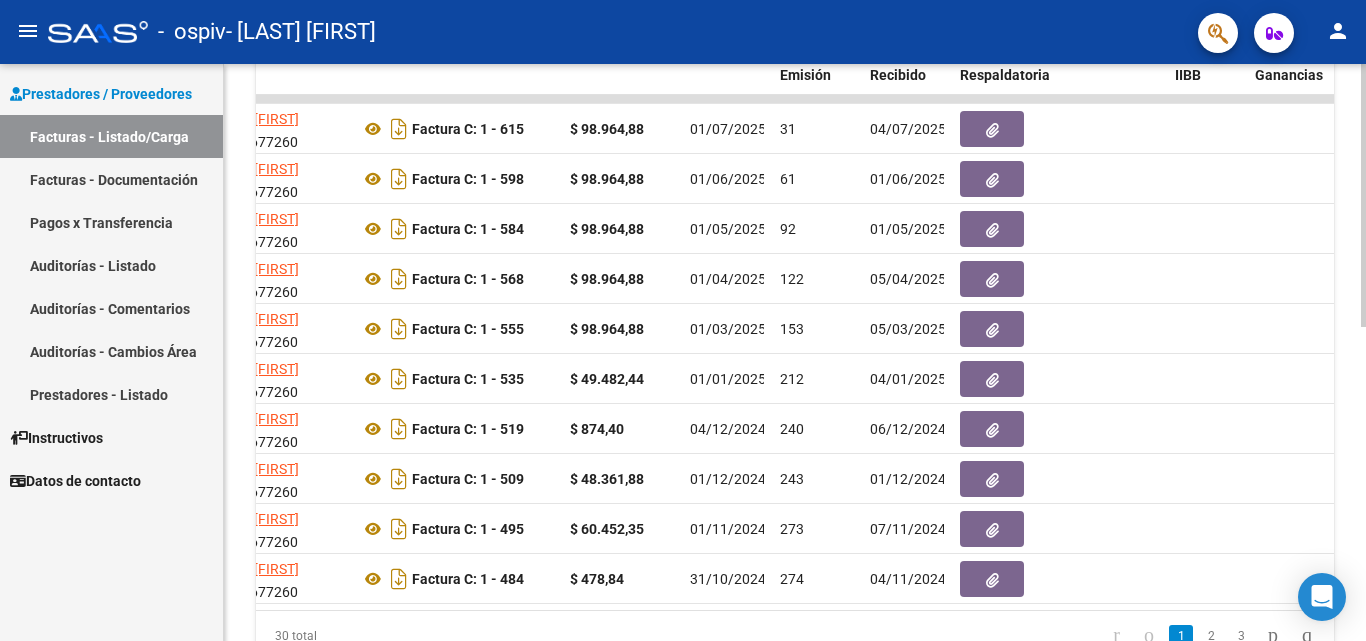 drag, startPoint x: 614, startPoint y: 610, endPoint x: 426, endPoint y: 606, distance: 188.04254 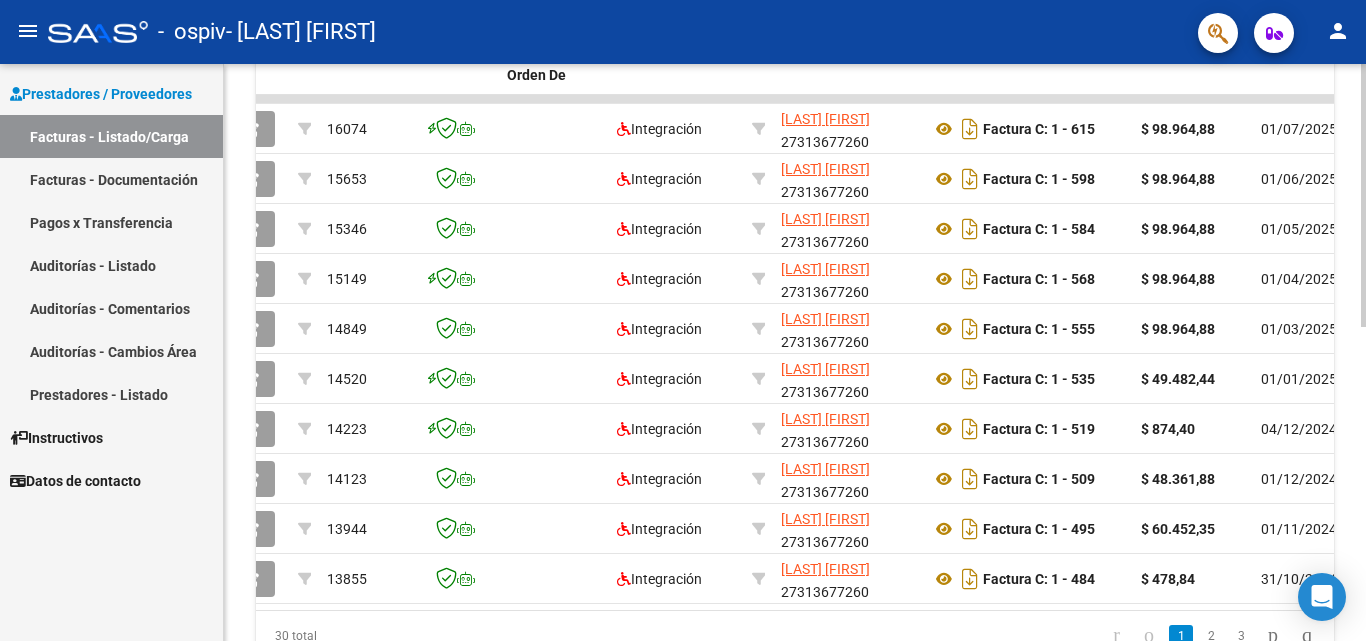 scroll, scrollTop: 0, scrollLeft: 0, axis: both 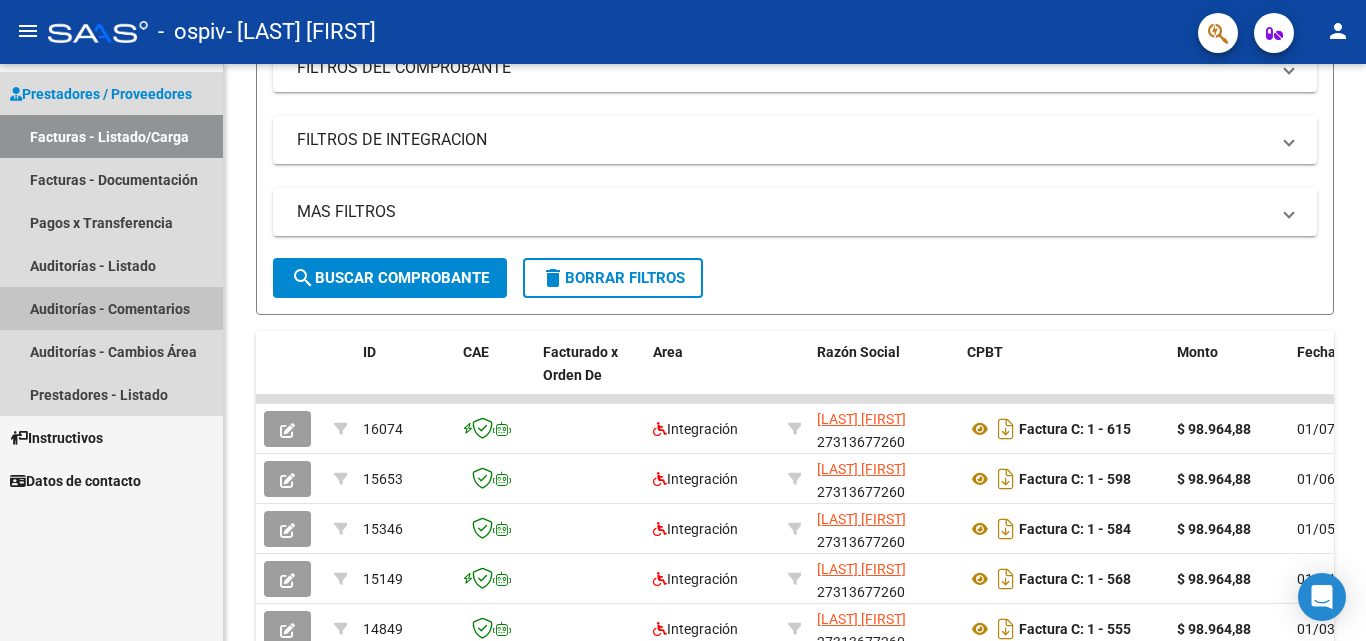 click on "Auditorías - Comentarios" at bounding box center [111, 308] 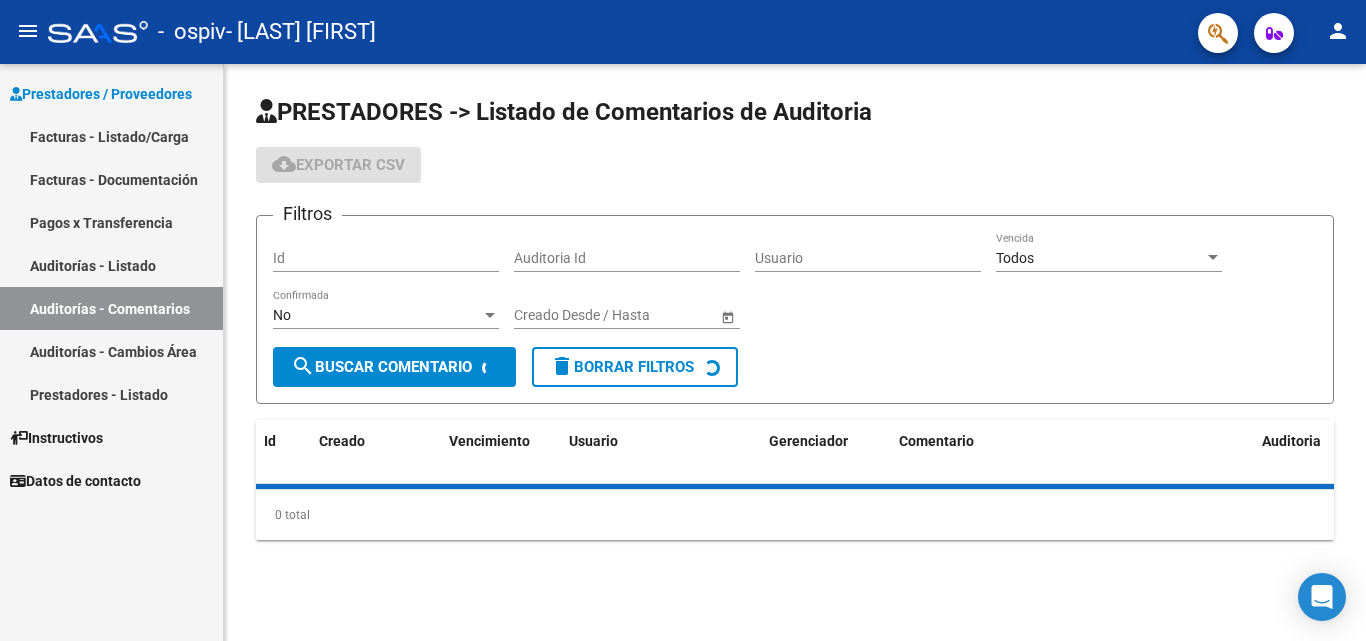 scroll, scrollTop: 0, scrollLeft: 0, axis: both 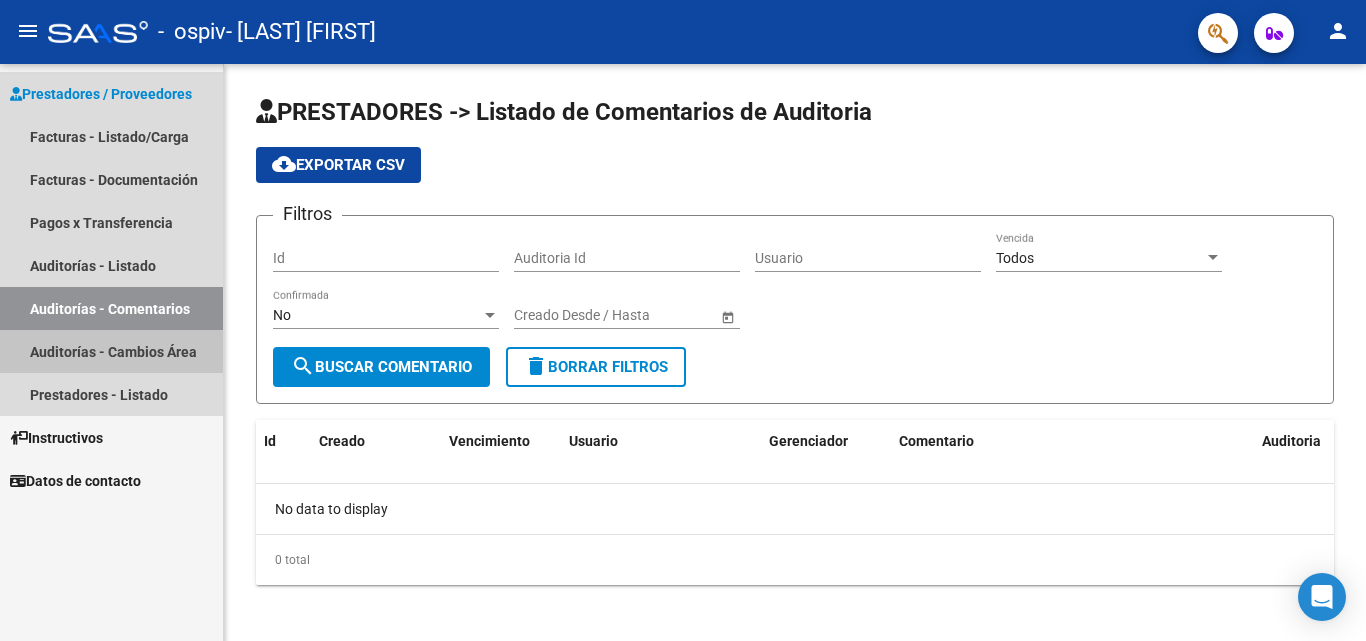 click on "Auditorías - Cambios Área" at bounding box center (111, 351) 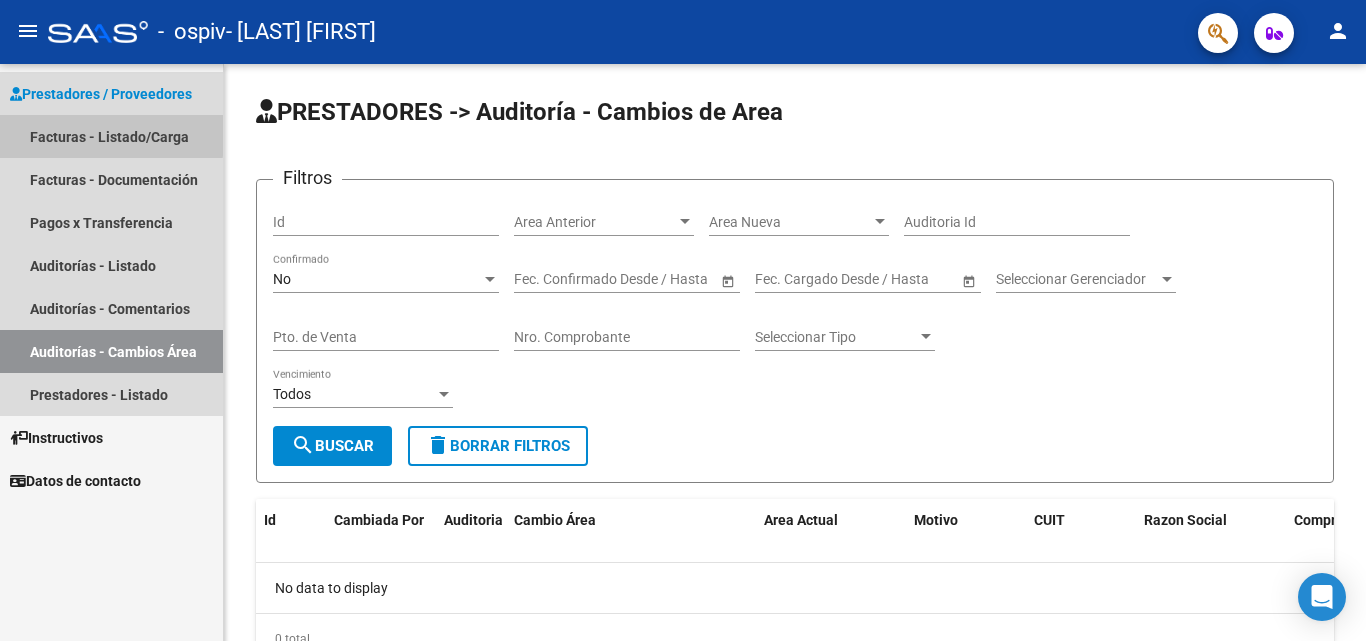 click on "Facturas - Listado/Carga" at bounding box center [111, 136] 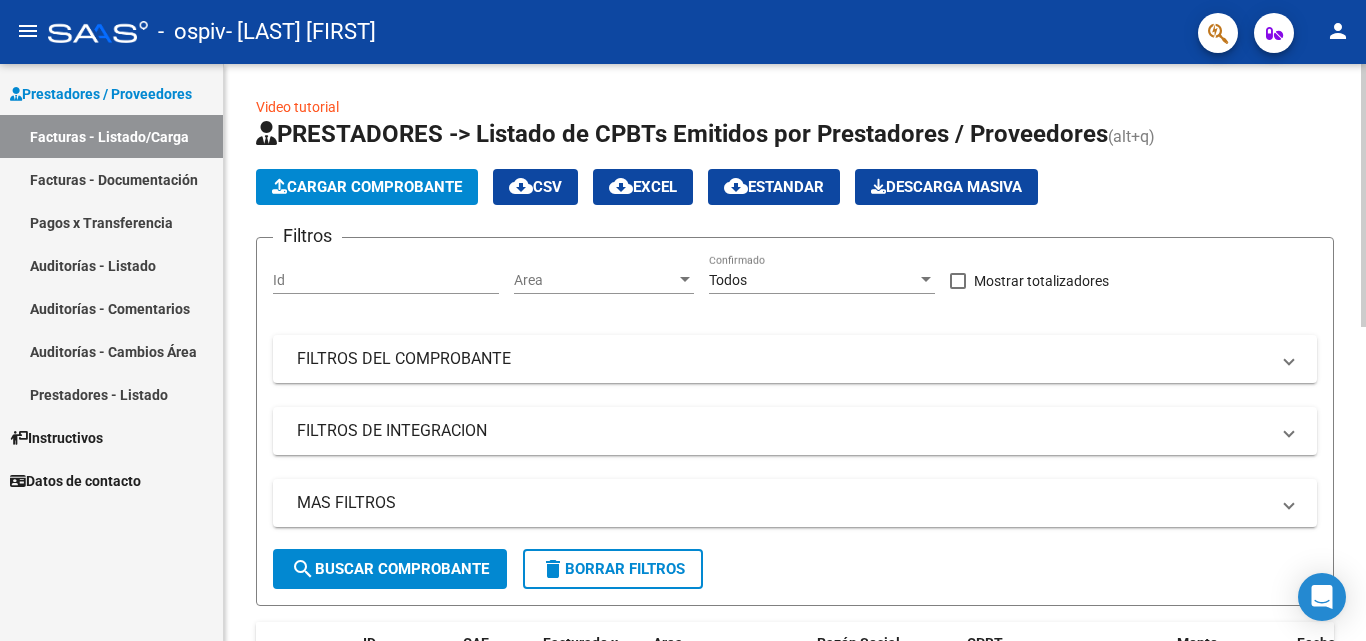 scroll, scrollTop: 200, scrollLeft: 0, axis: vertical 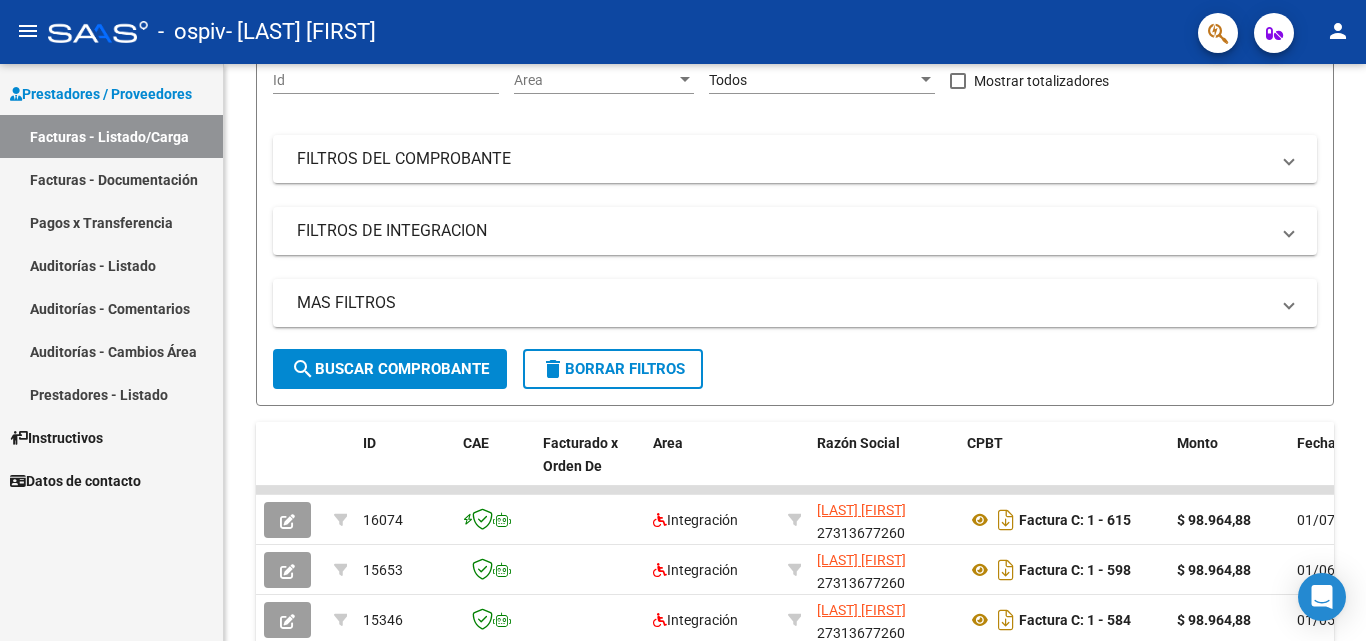click on "Facturas - Documentación" at bounding box center (111, 179) 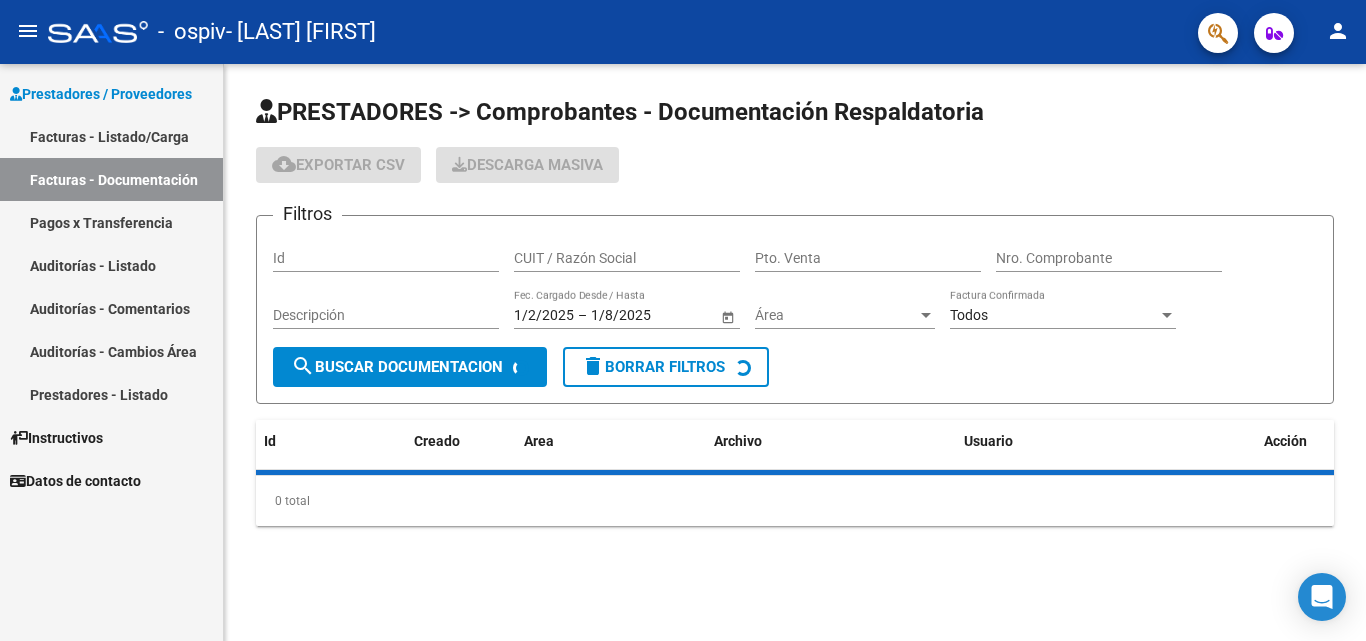 scroll, scrollTop: 0, scrollLeft: 0, axis: both 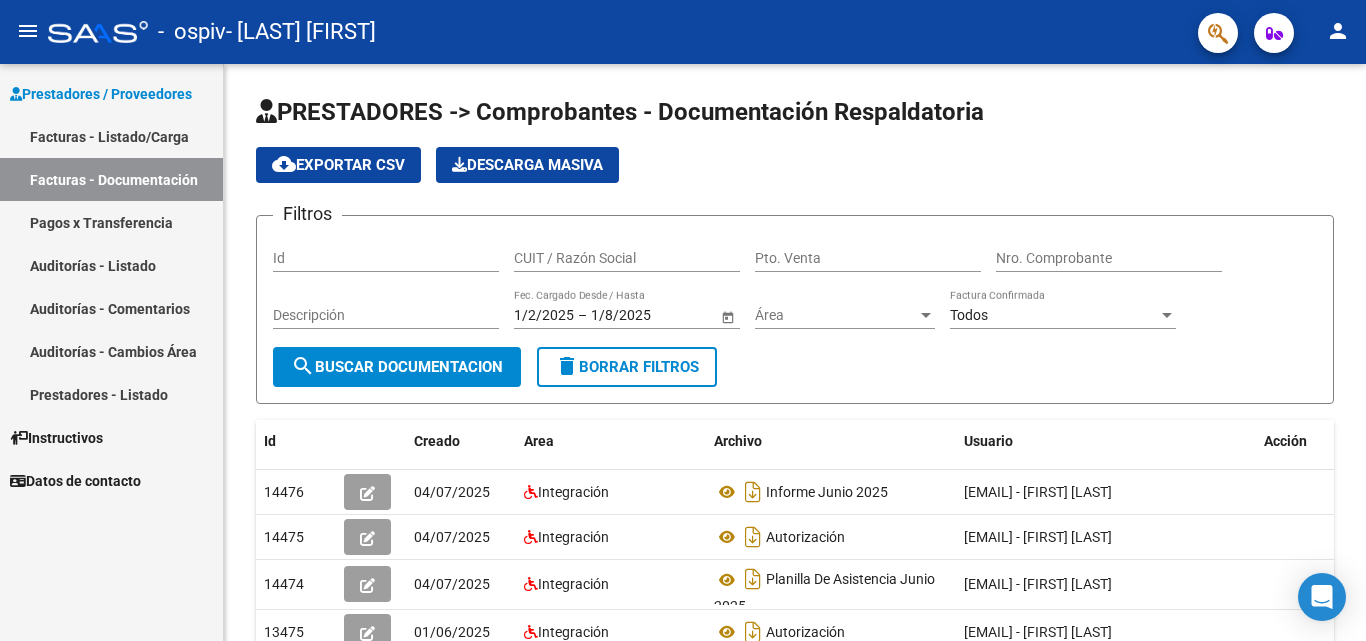 click on "Pagos x Transferencia" at bounding box center (111, 222) 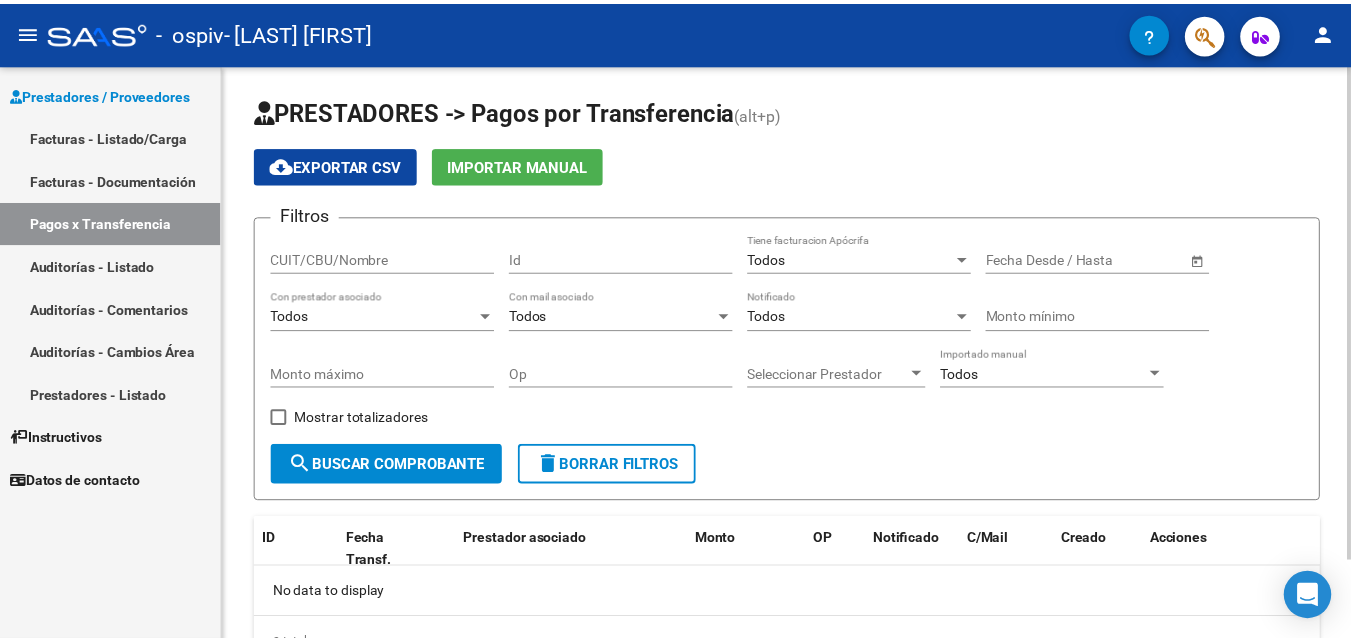 scroll, scrollTop: 92, scrollLeft: 0, axis: vertical 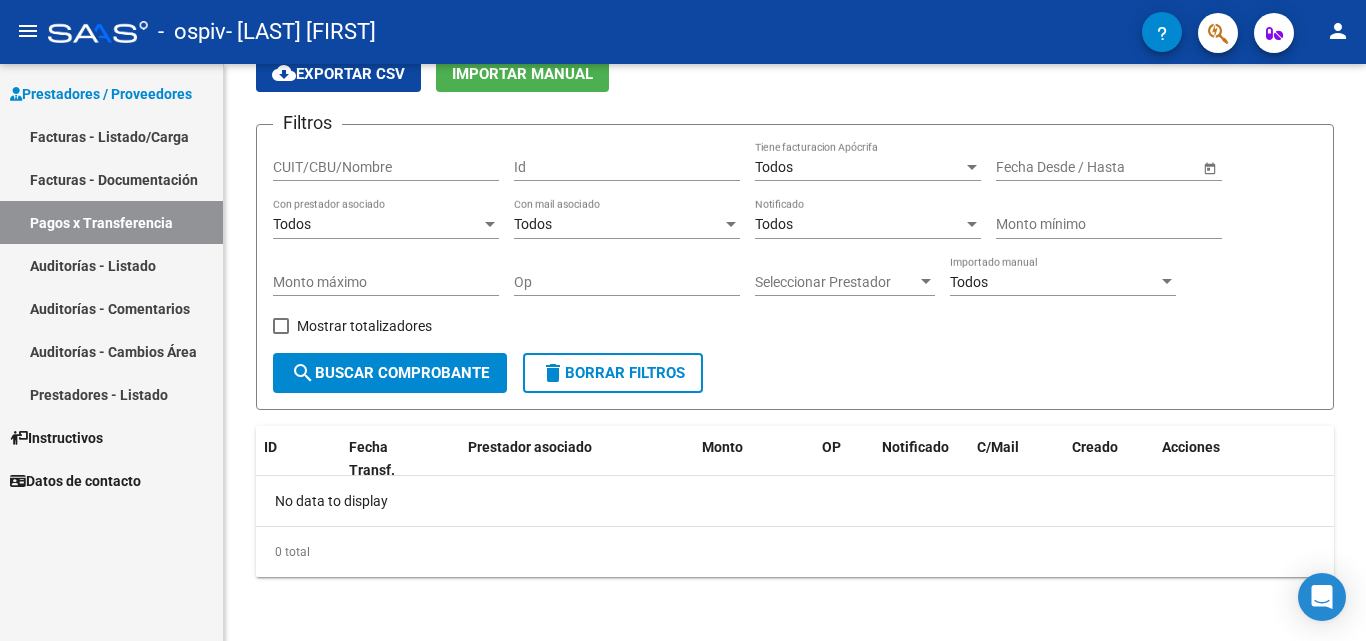 click on "person" 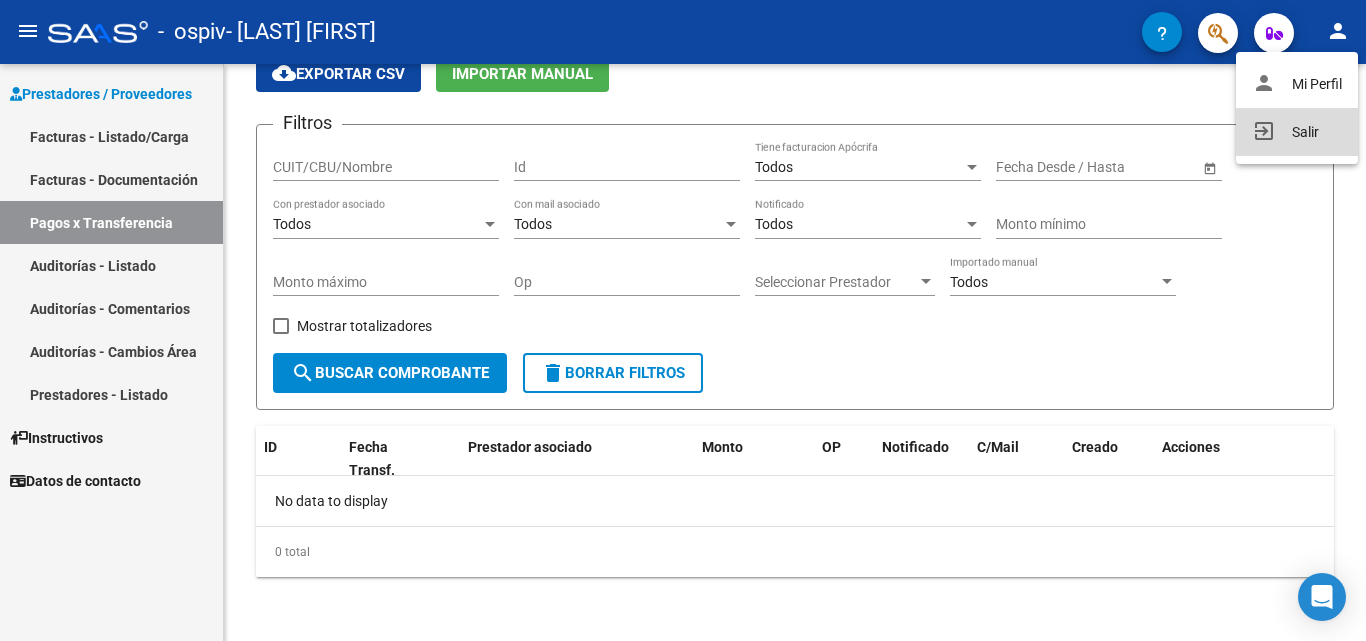 click on "exit_to_app  Salir" at bounding box center [1297, 132] 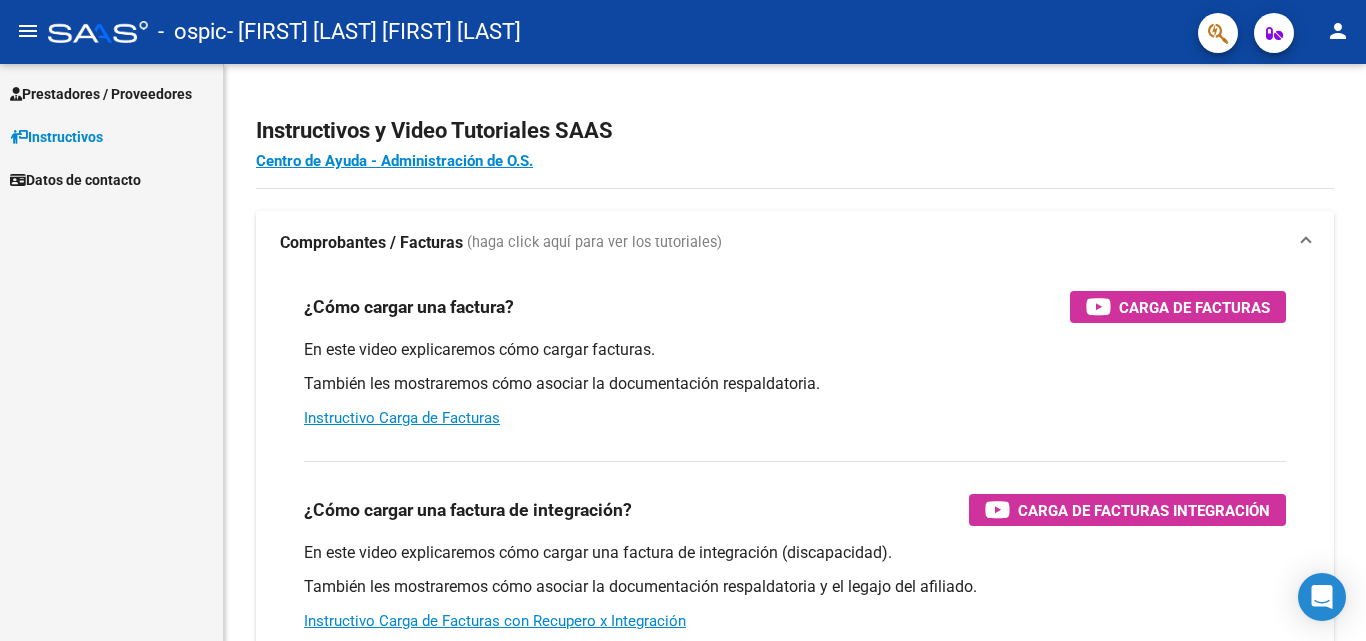 scroll, scrollTop: 0, scrollLeft: 0, axis: both 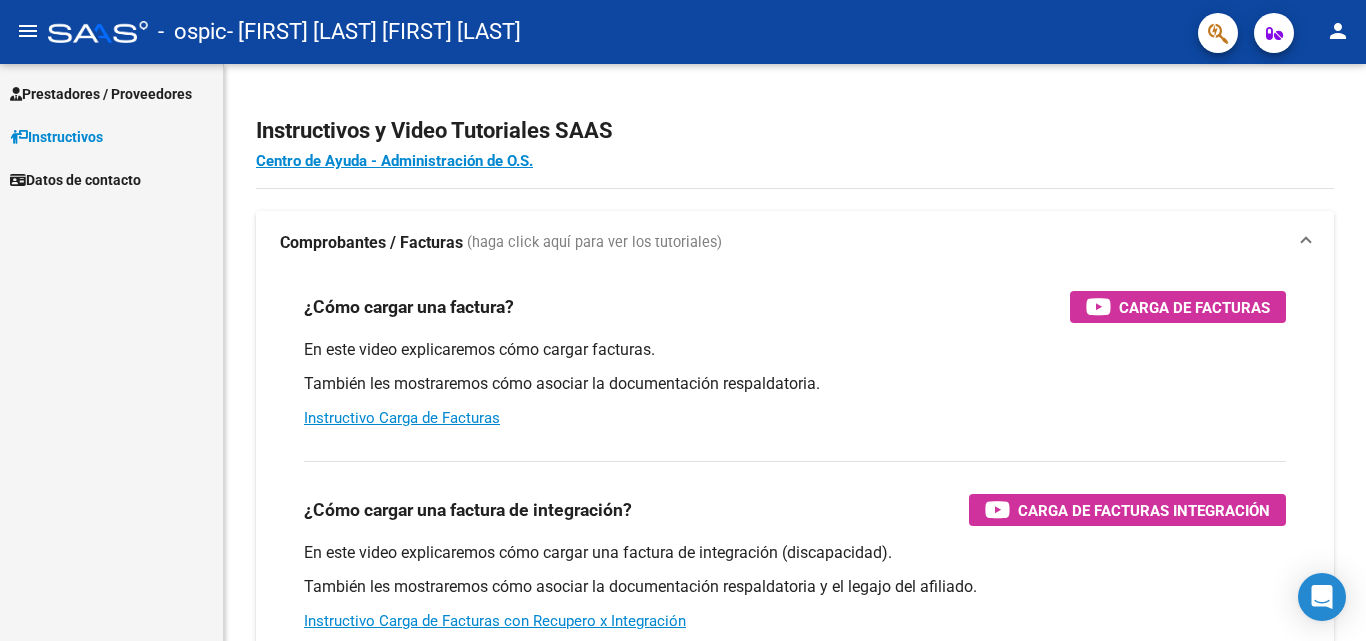 click on "Prestadores / Proveedores" at bounding box center (101, 94) 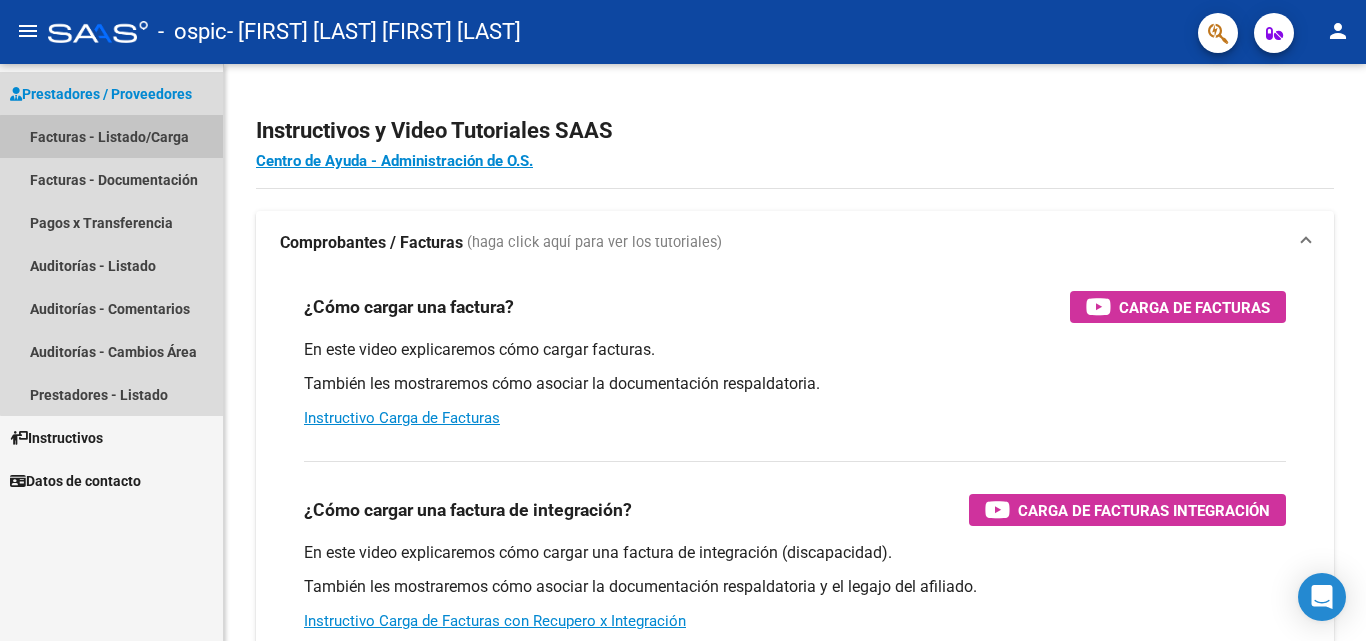 click on "Facturas - Listado/Carga" at bounding box center [111, 136] 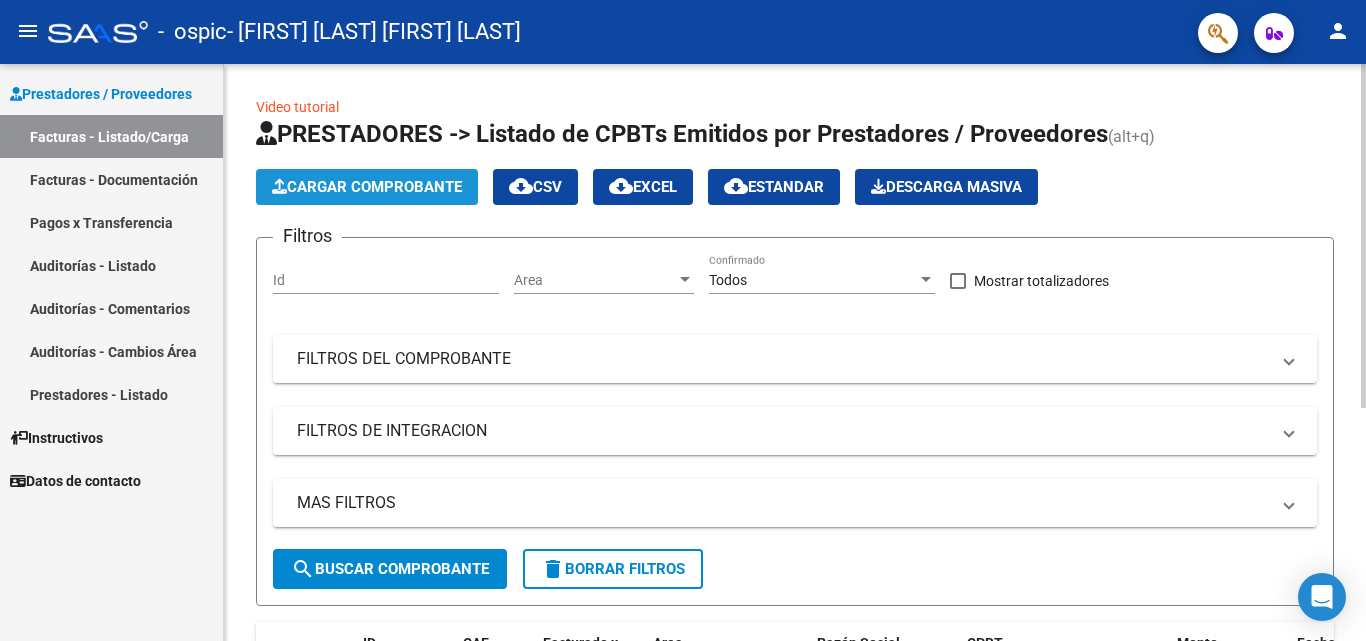 click on "Cargar Comprobante" 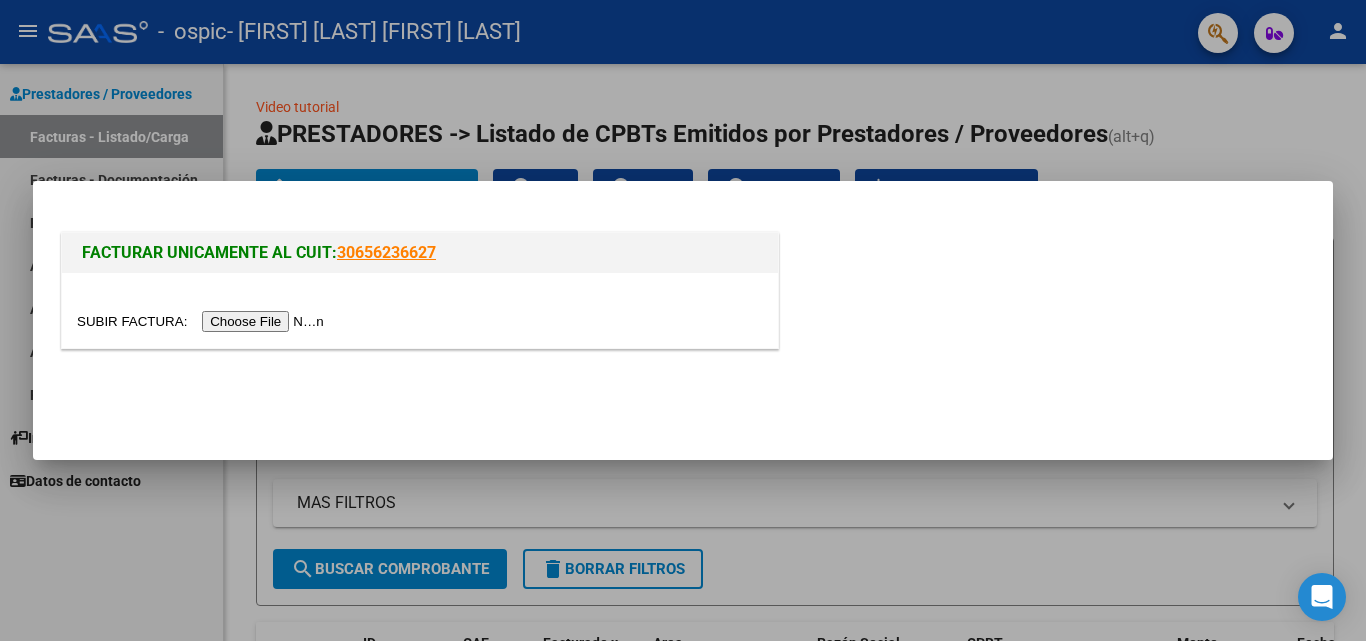 click at bounding box center [203, 321] 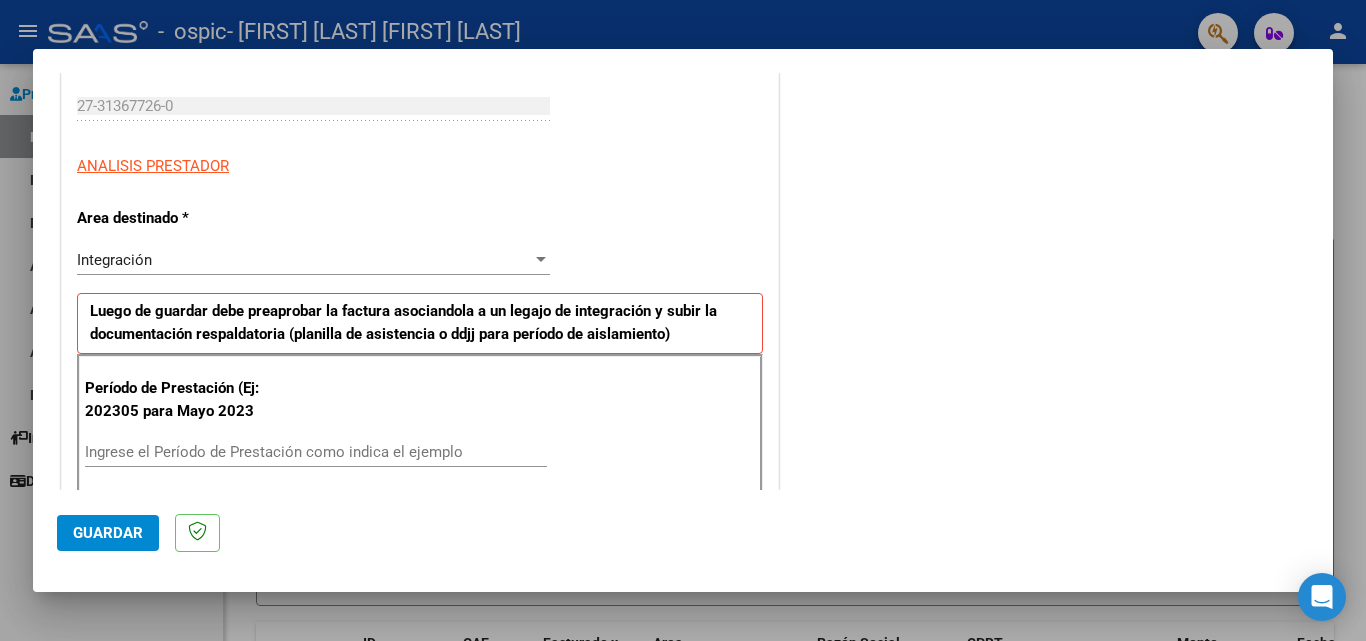 scroll, scrollTop: 400, scrollLeft: 0, axis: vertical 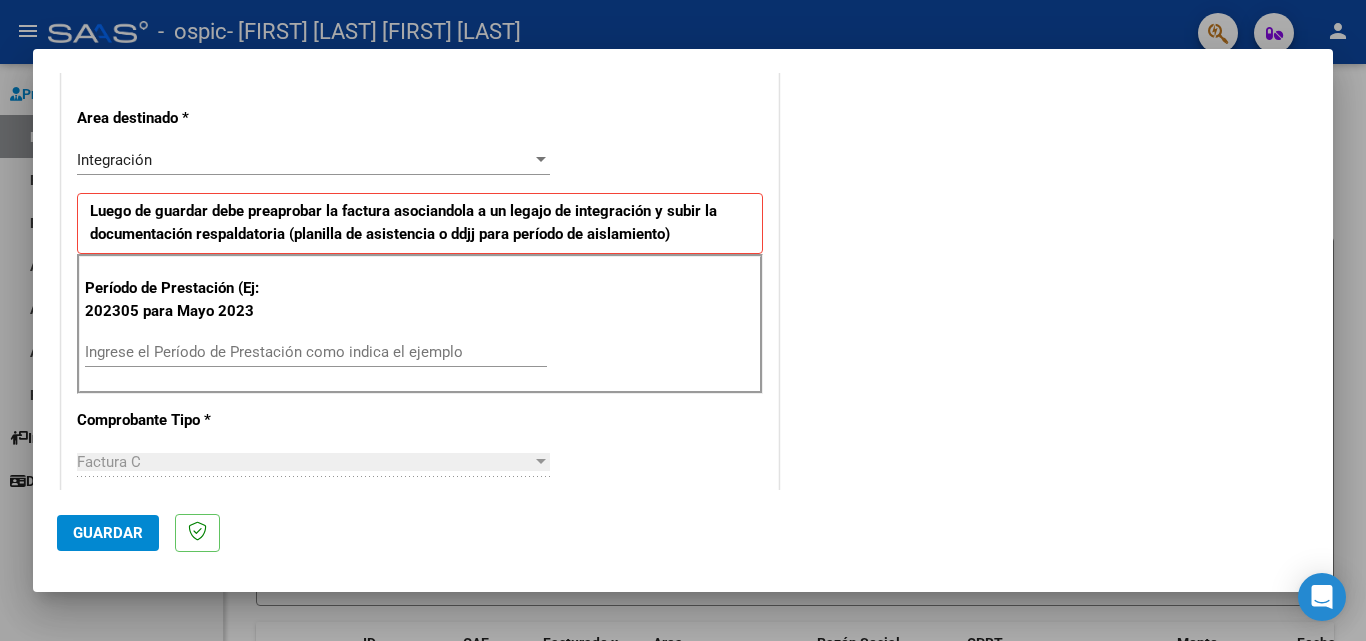click on "Ingrese el Período de Prestación como indica el ejemplo" at bounding box center (316, 352) 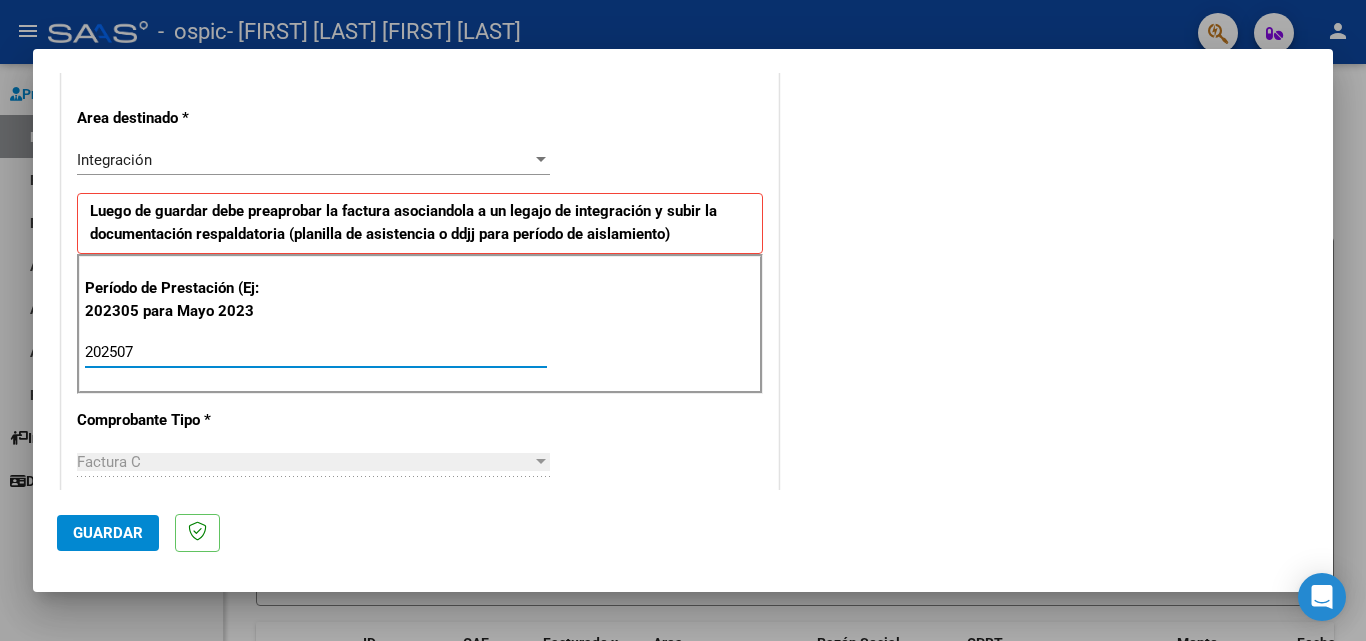 type on "202507" 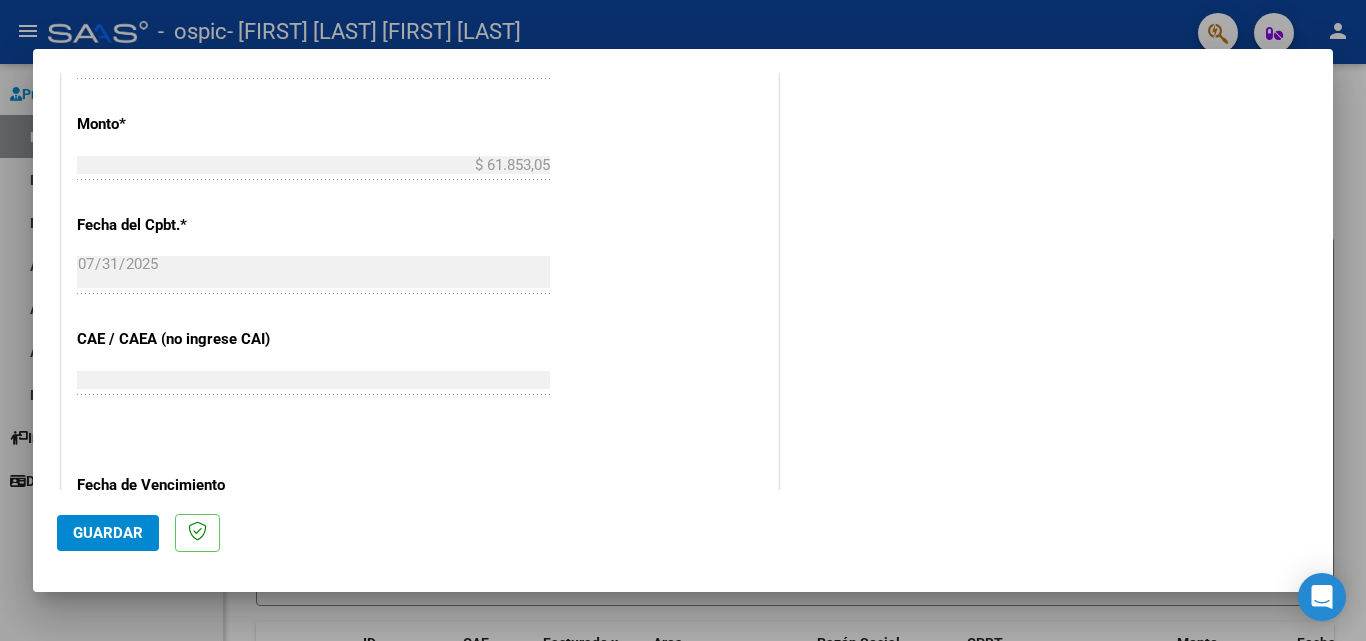 scroll, scrollTop: 1100, scrollLeft: 0, axis: vertical 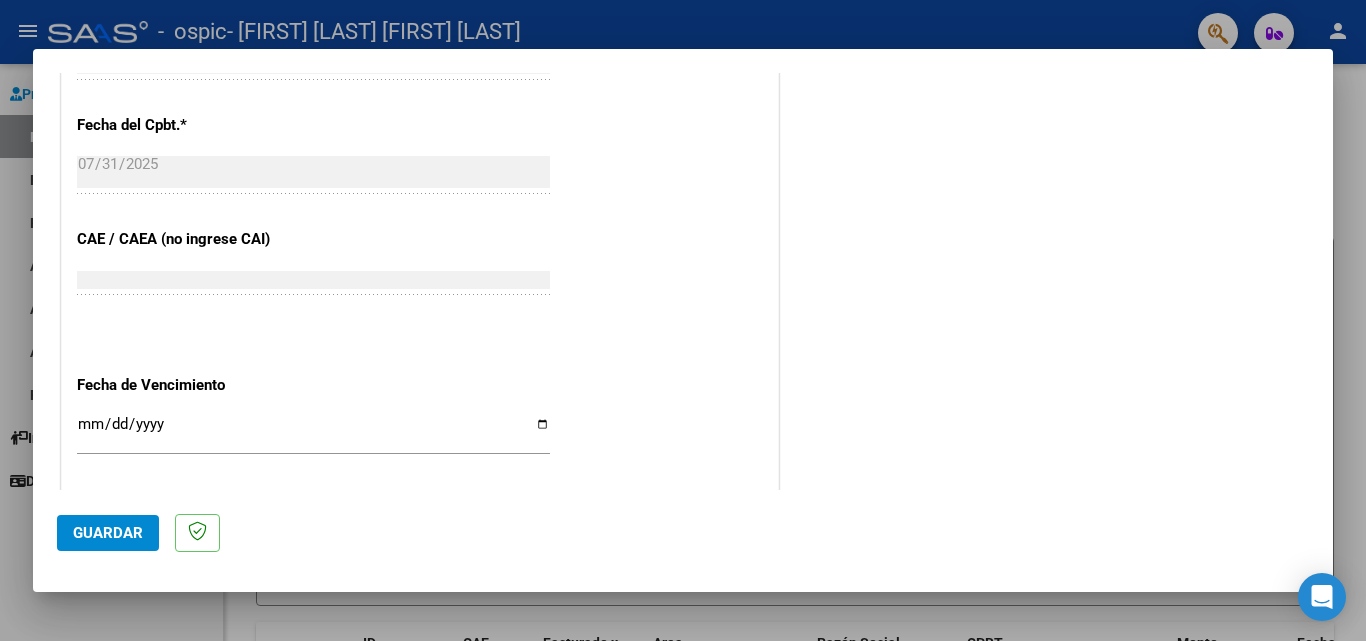 click on "Ingresar la fecha" at bounding box center [313, 432] 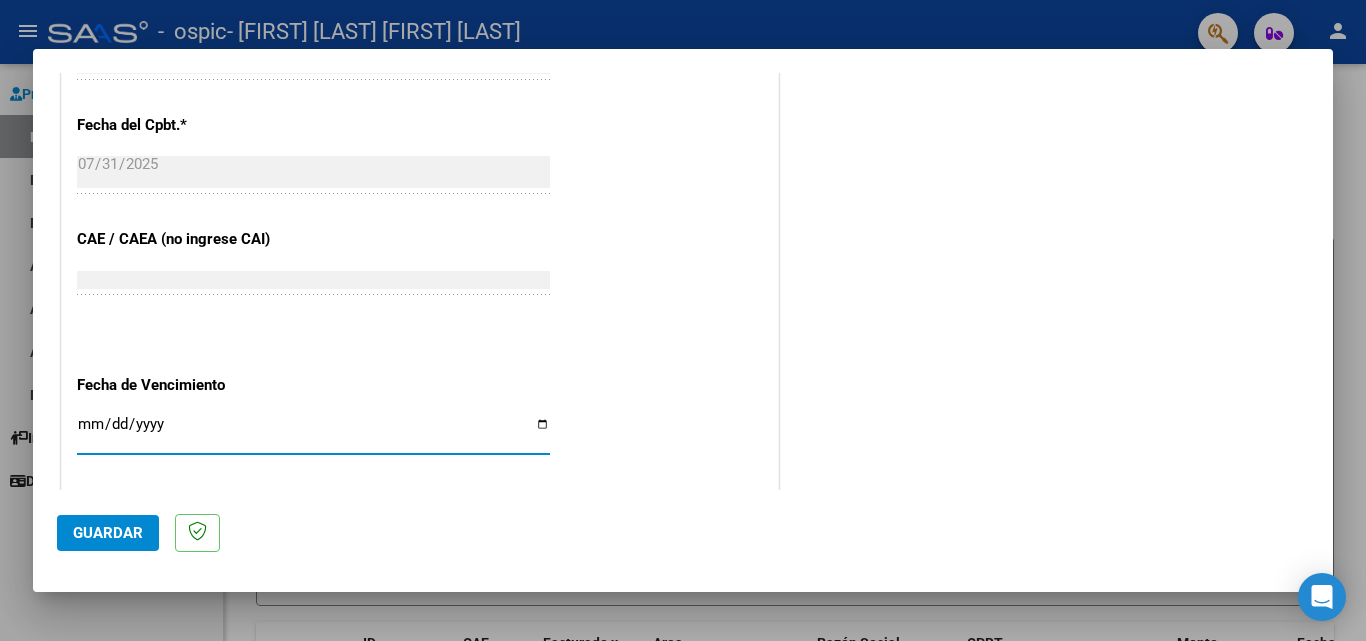 type on "2025-08-10" 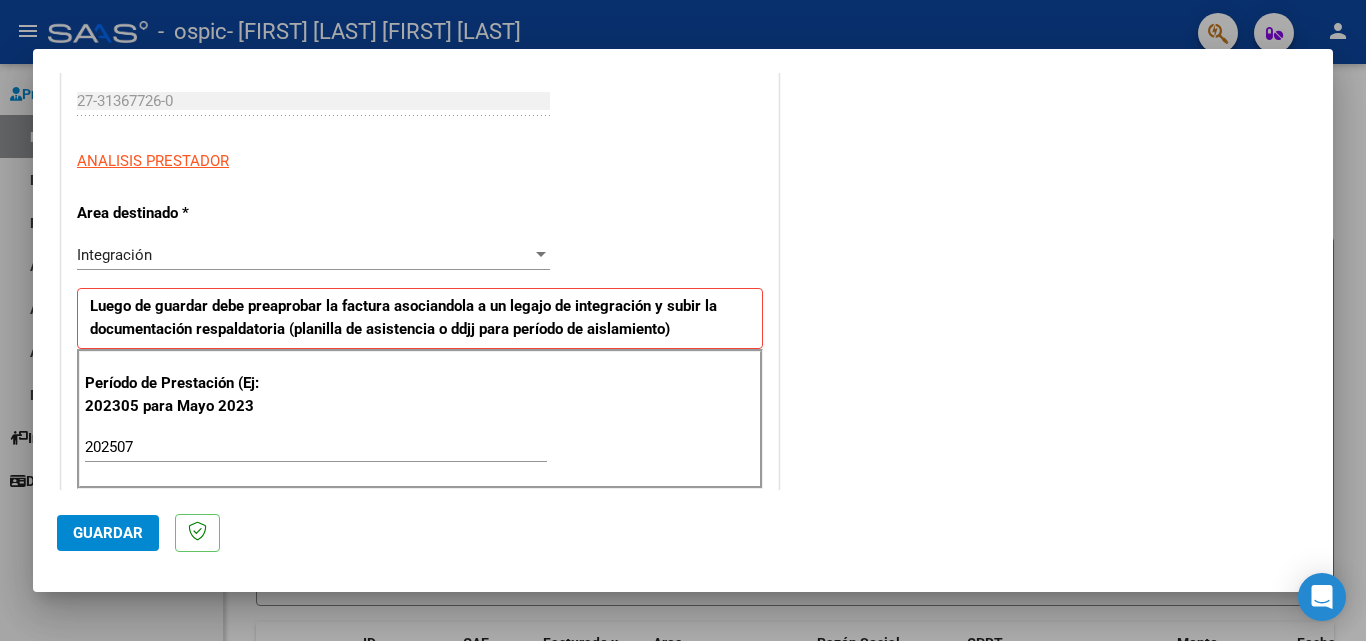 scroll, scrollTop: 205, scrollLeft: 0, axis: vertical 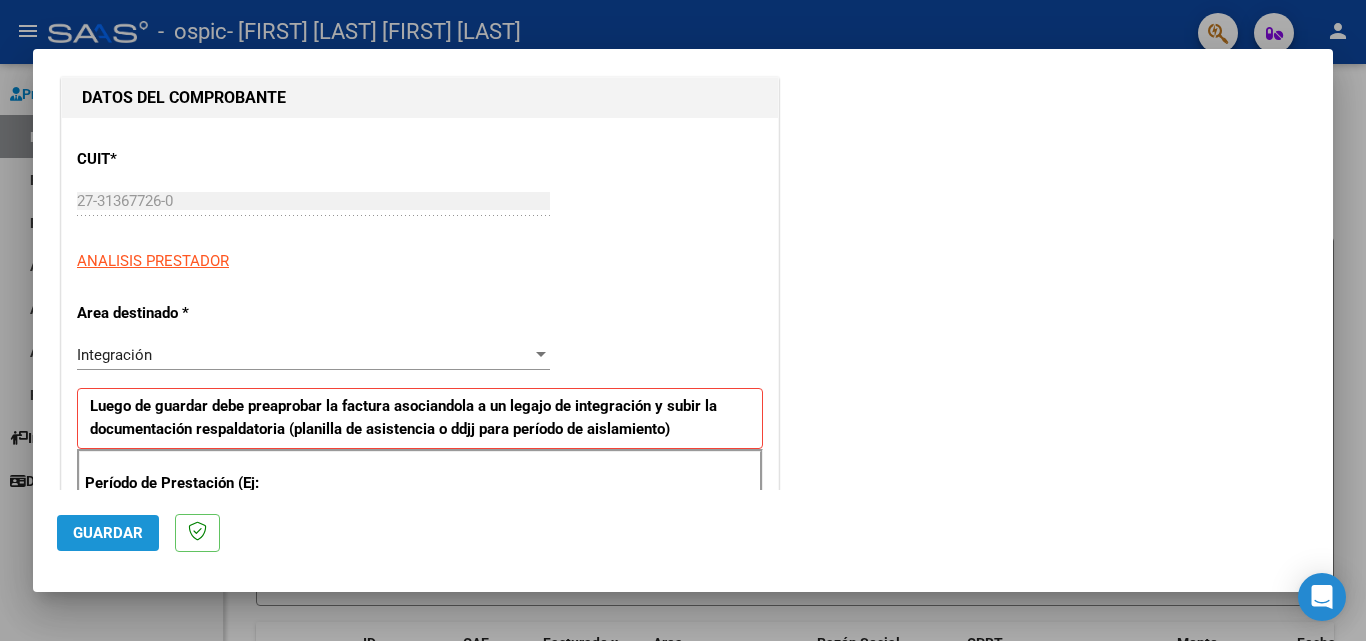 click on "Guardar" 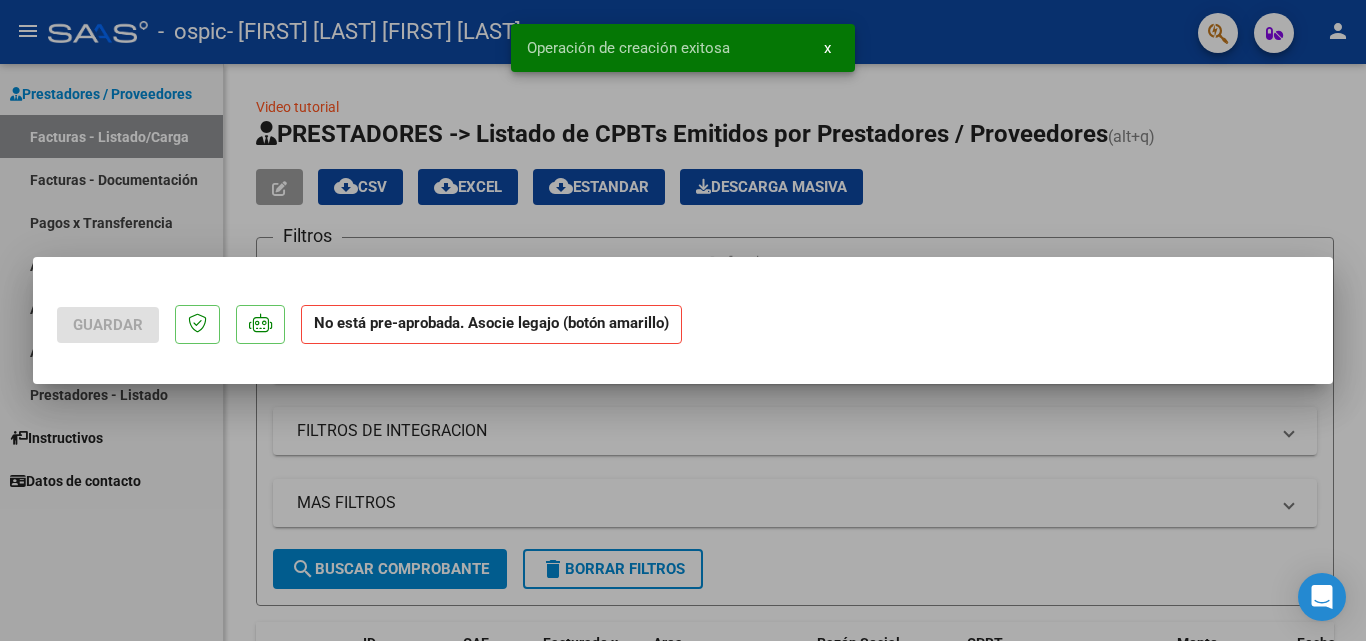 scroll, scrollTop: 0, scrollLeft: 0, axis: both 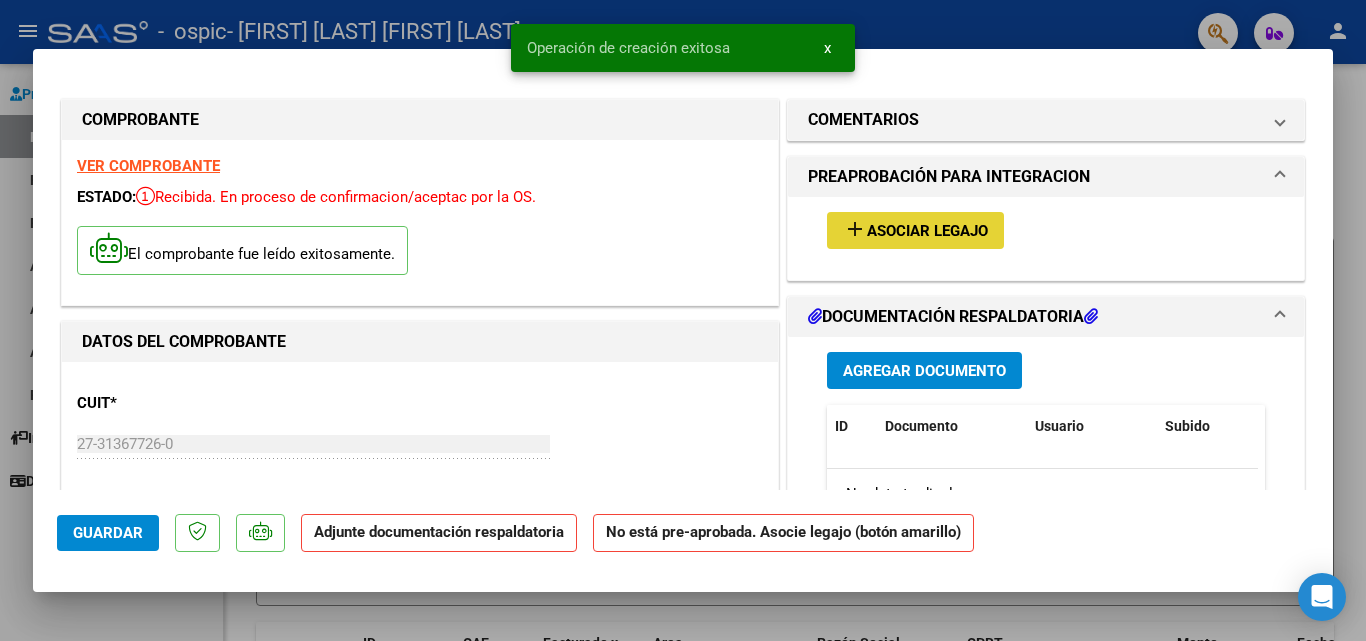 click on "Asociar Legajo" at bounding box center (927, 231) 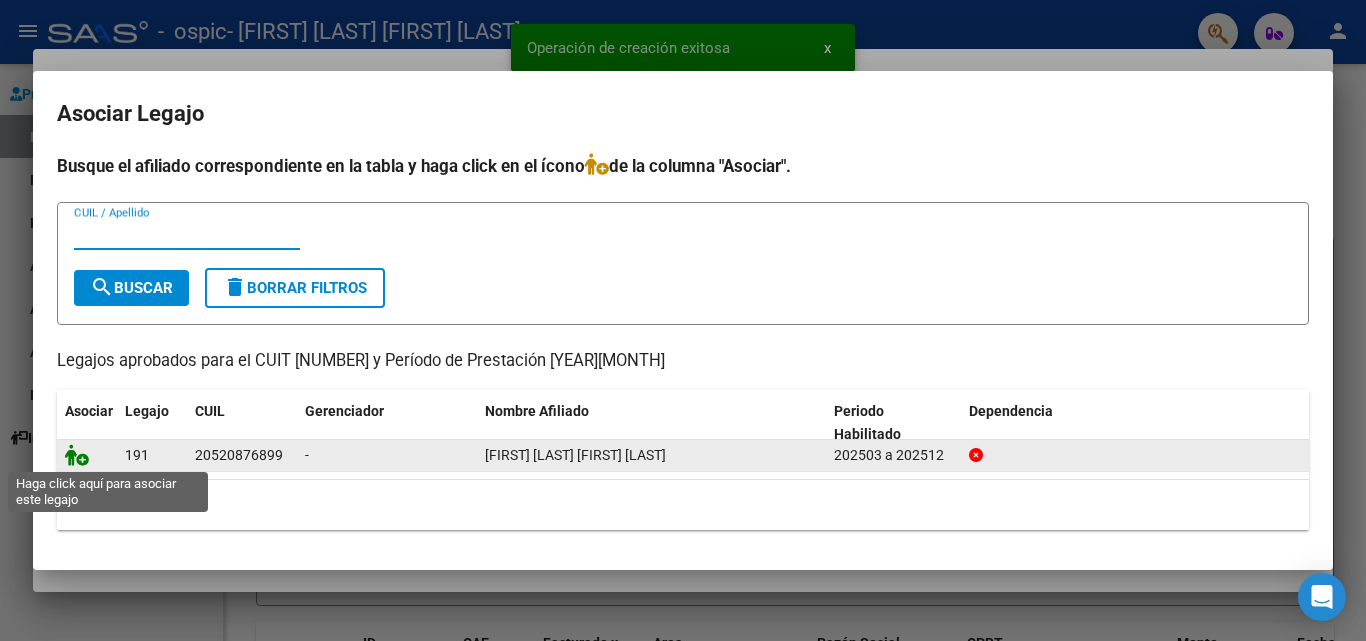 click 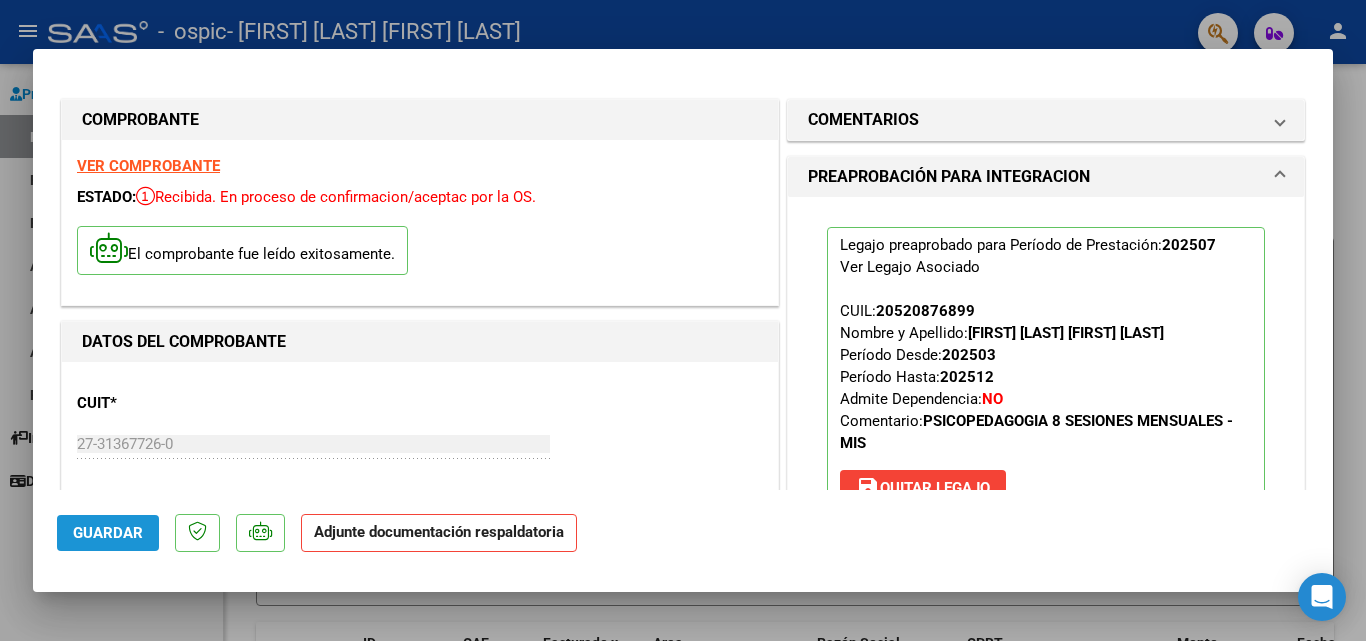 click on "Guardar" 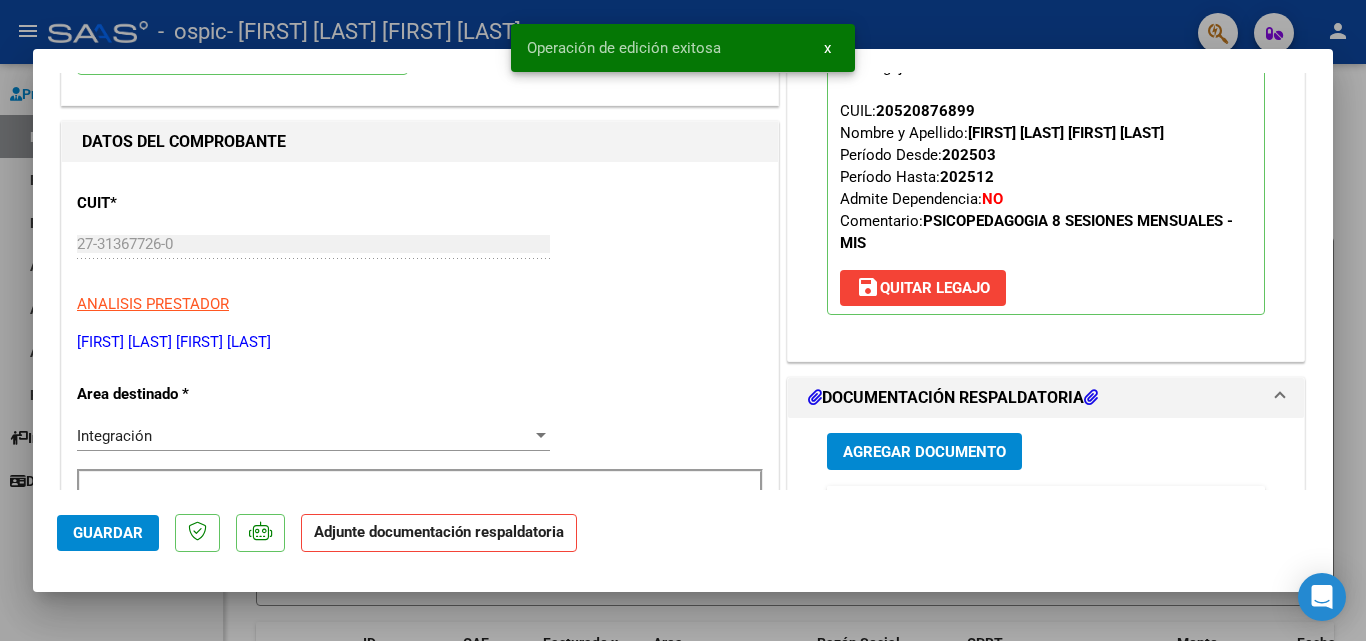 scroll, scrollTop: 300, scrollLeft: 0, axis: vertical 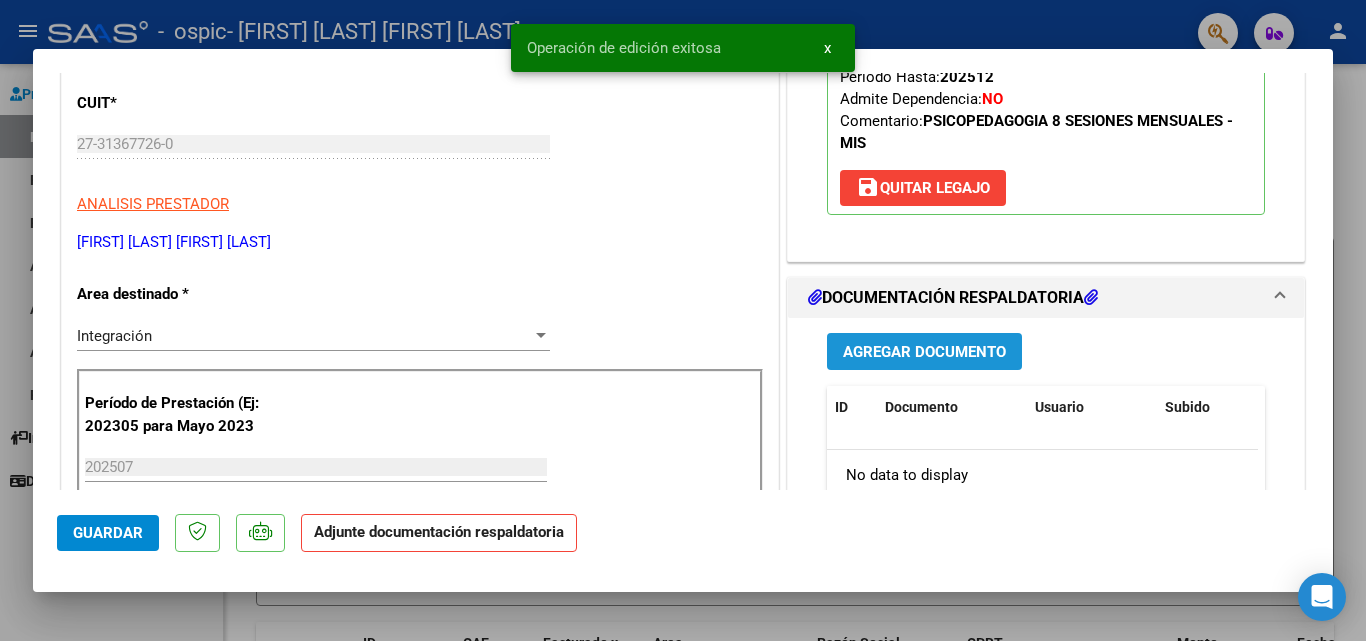 click on "Agregar Documento" at bounding box center (924, 352) 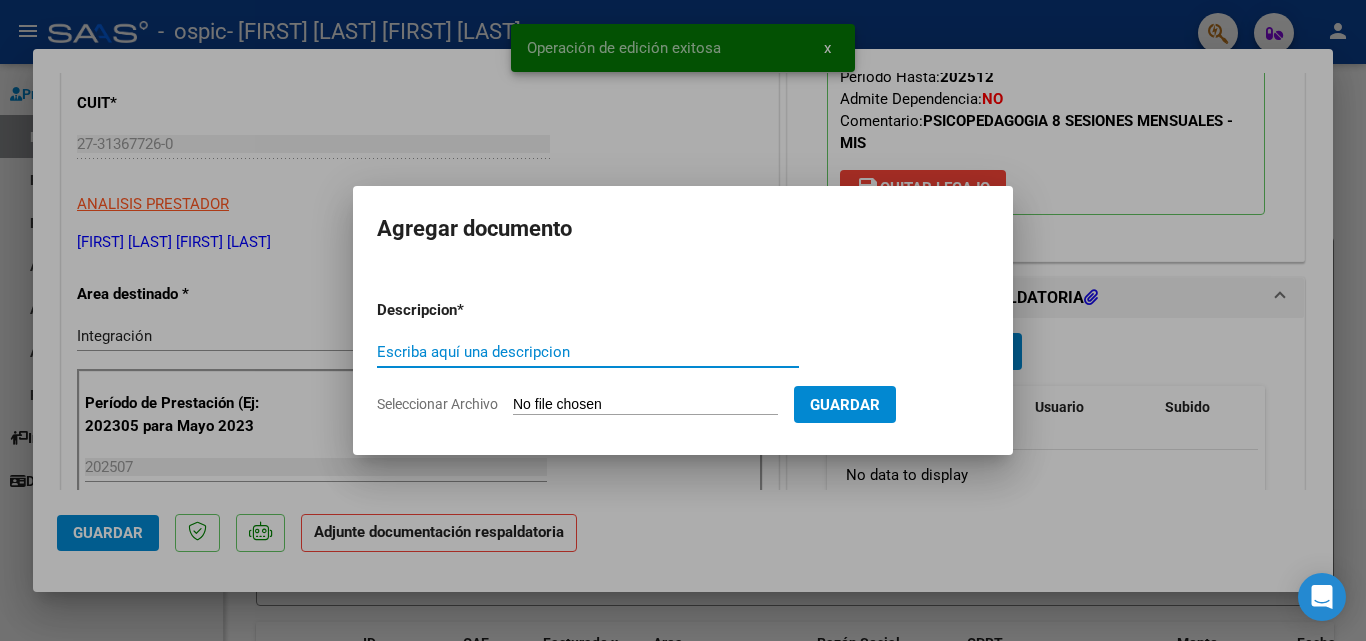 click on "Escriba aquí una descripcion" at bounding box center [588, 352] 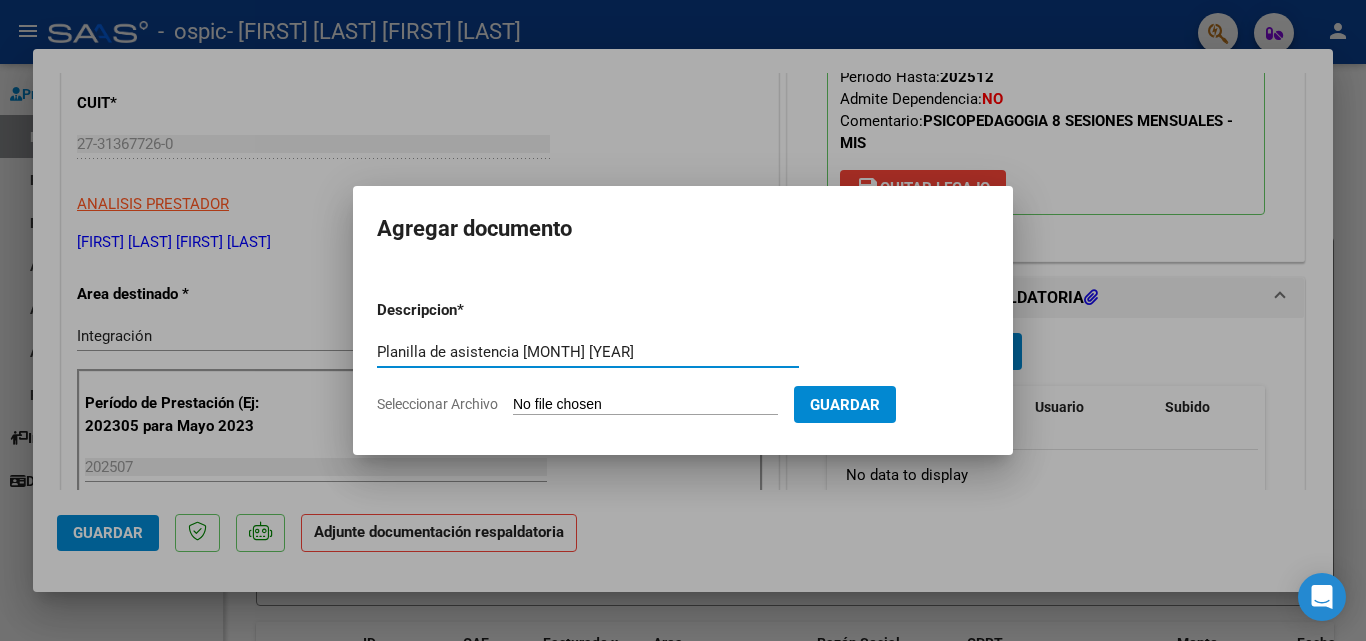 click on "Planilla de asistencia Julio 2025" at bounding box center (588, 352) 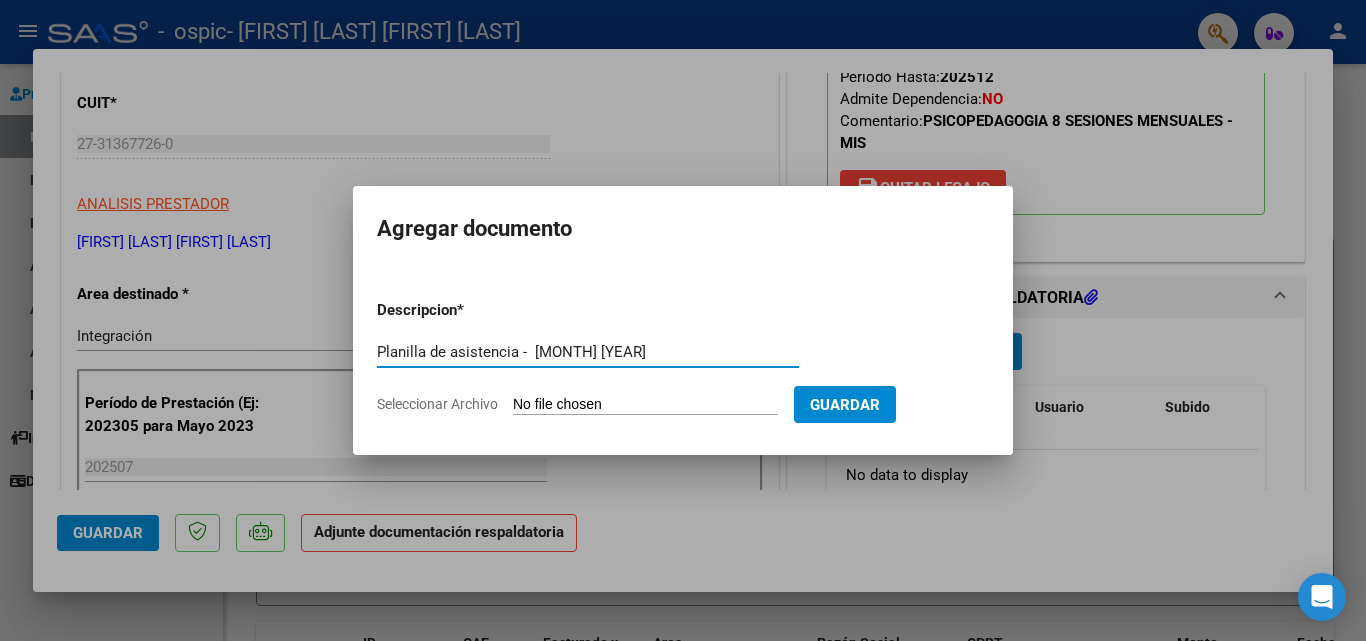 type on "Planilla de asistencia -  Julio 2025" 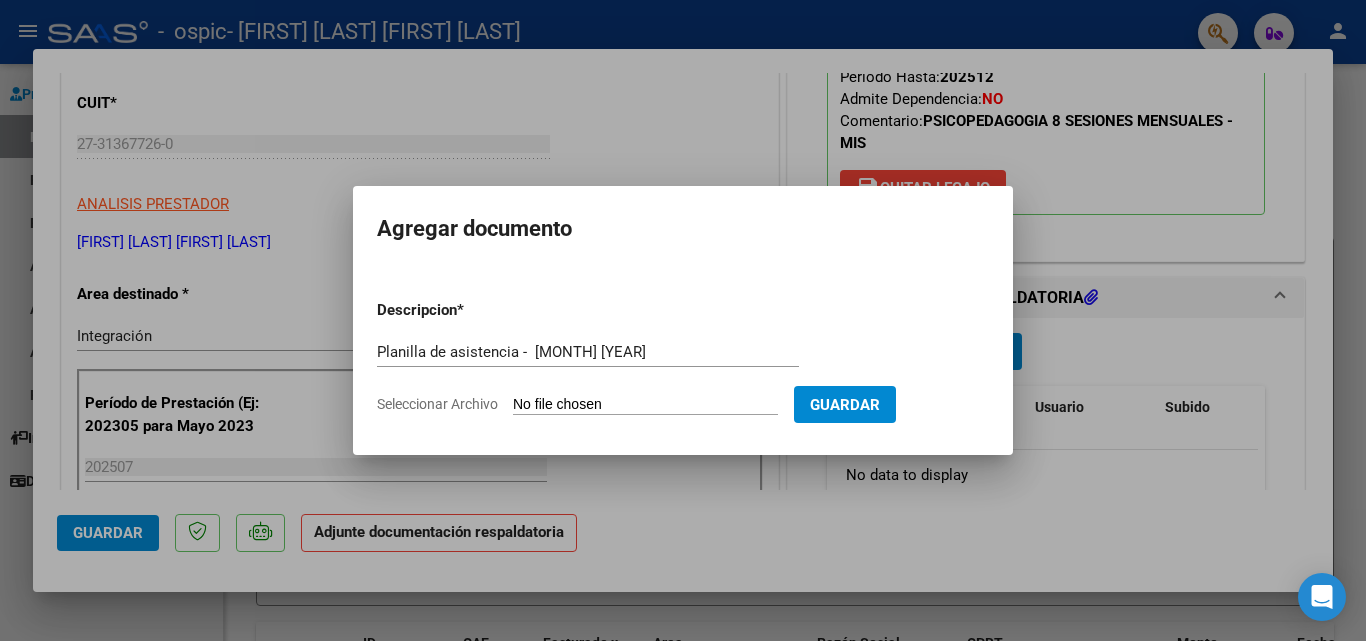 type on "C:\fakepath\Planilla de Asistencia Thiago Barrionuevo Botti - Julio 2025.pdf" 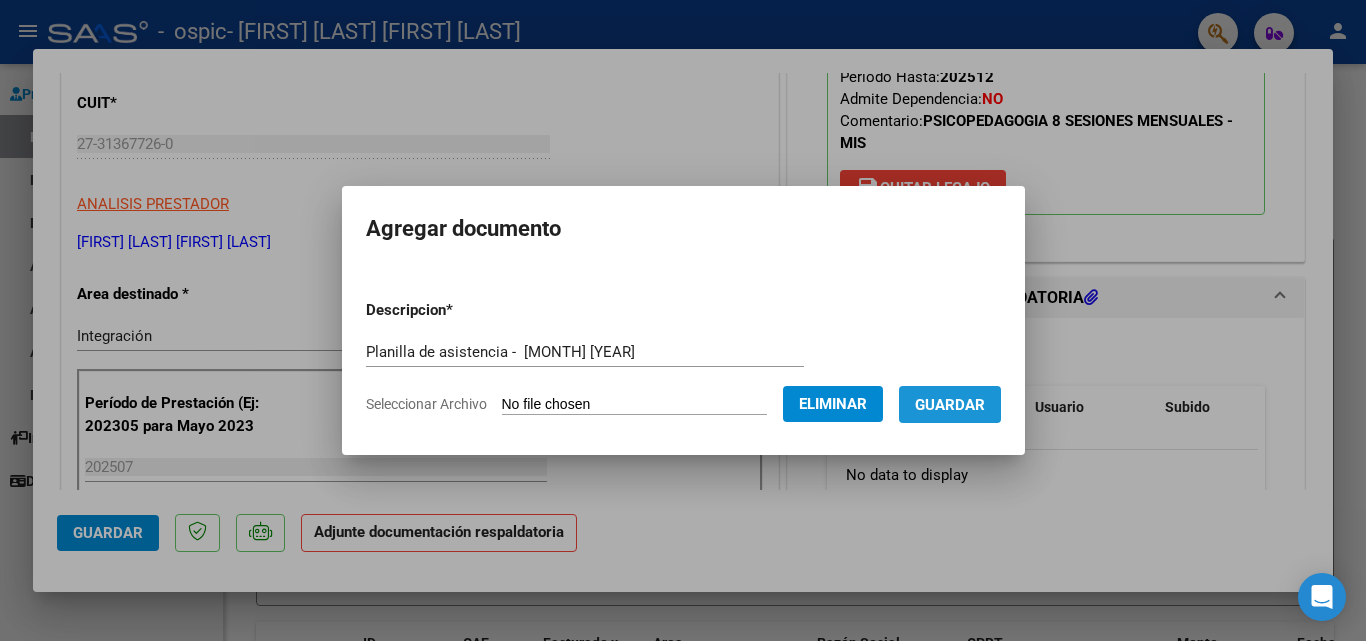 click on "Guardar" at bounding box center (950, 405) 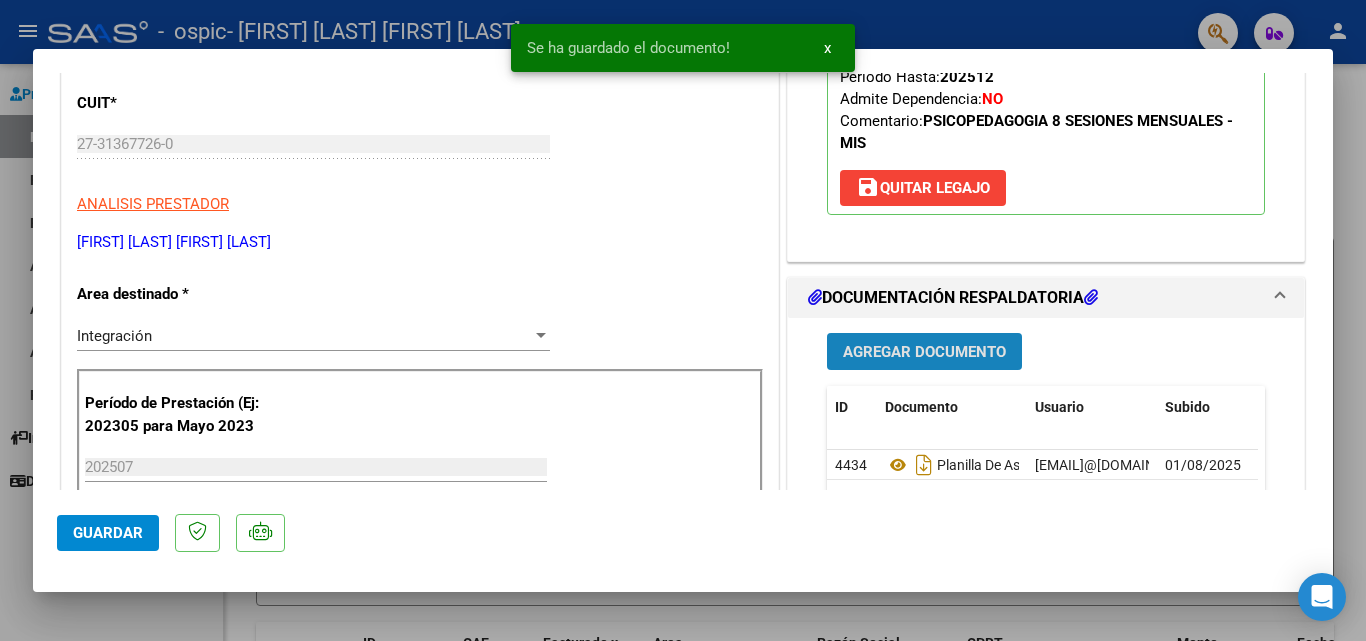 click on "Agregar Documento" at bounding box center (924, 352) 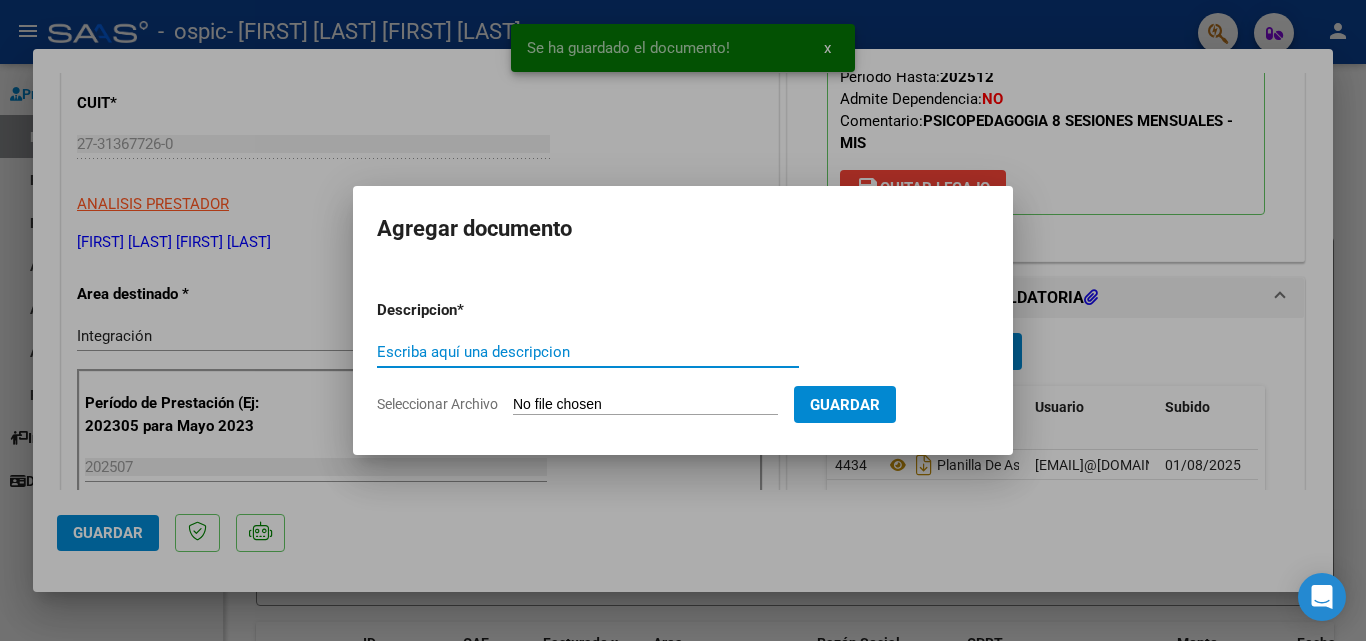 click on "Escriba aquí una descripcion" at bounding box center [588, 352] 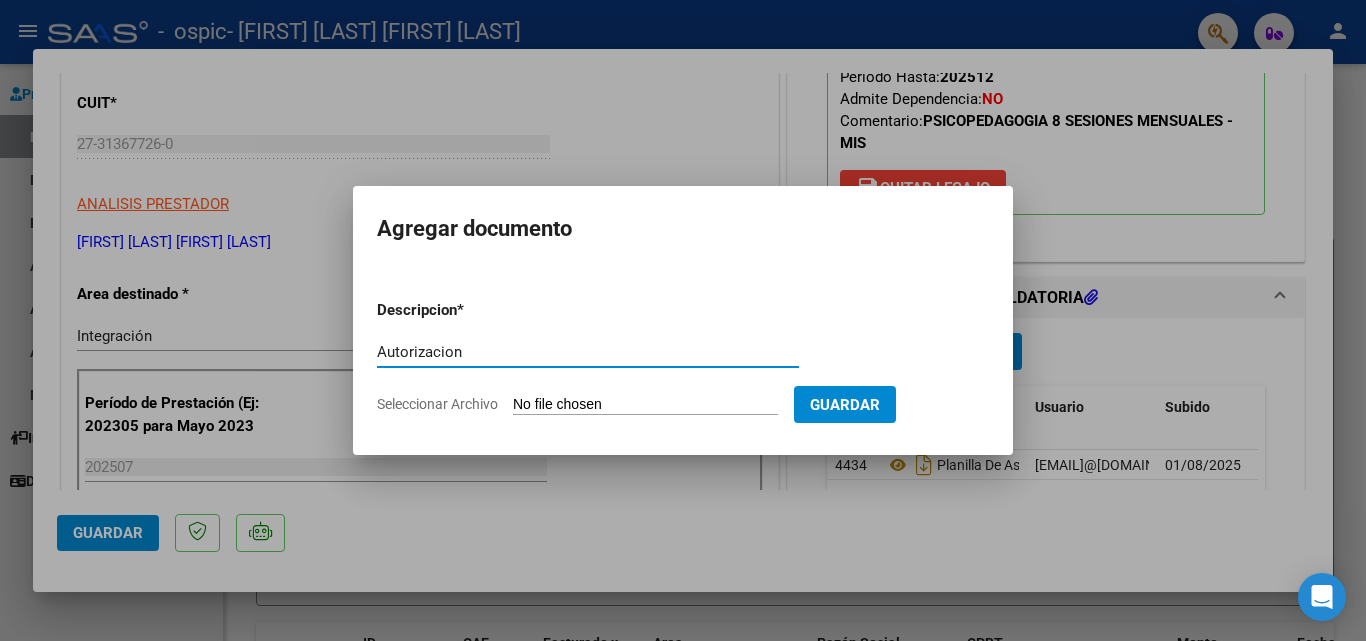 click on "Autorizacion" at bounding box center (588, 352) 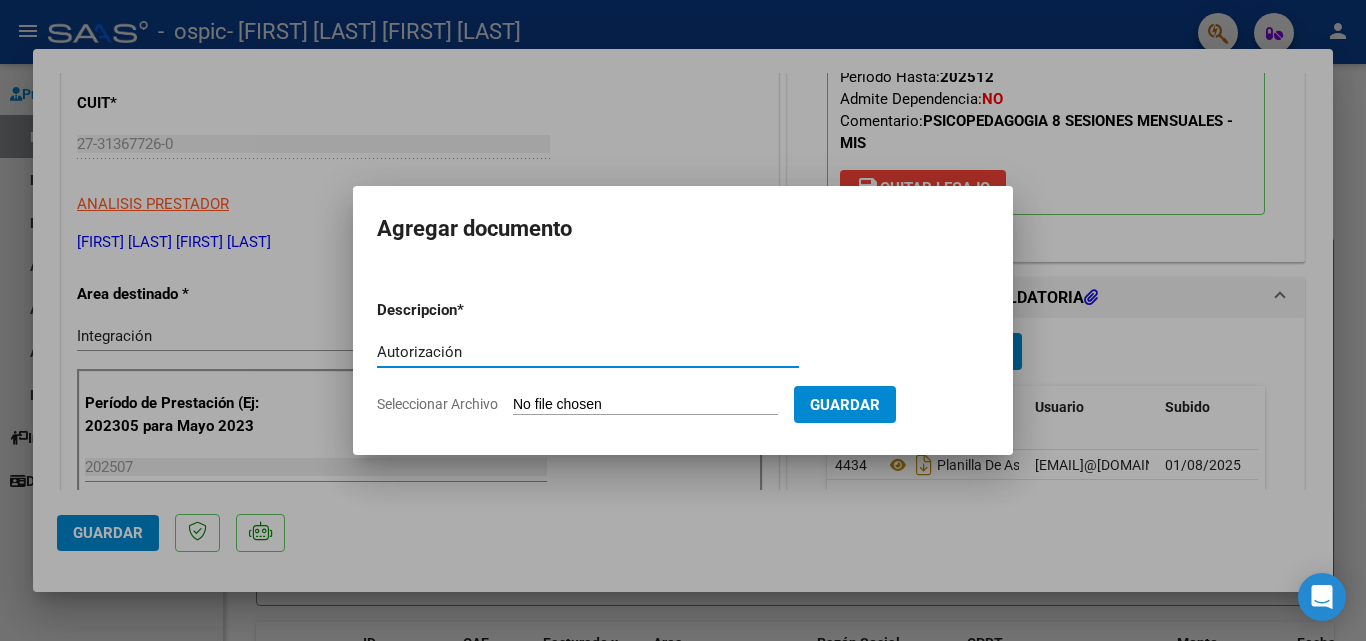 type on "Autorización" 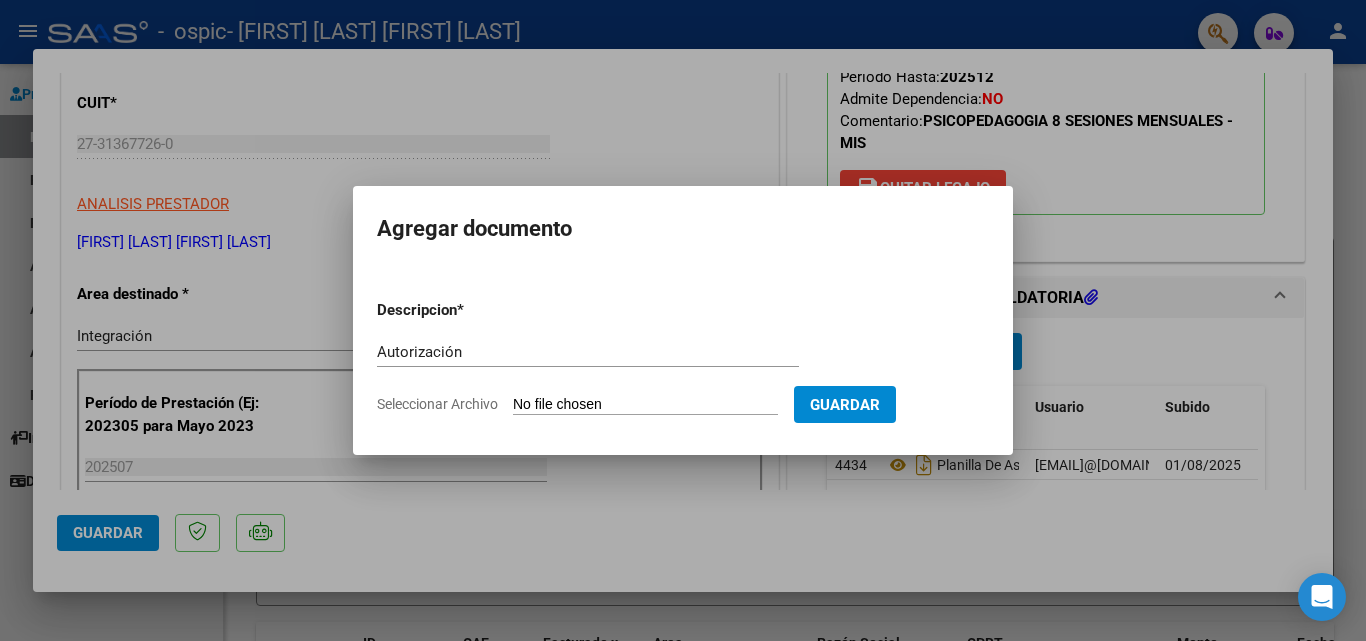 click on "Seleccionar Archivo" at bounding box center [645, 405] 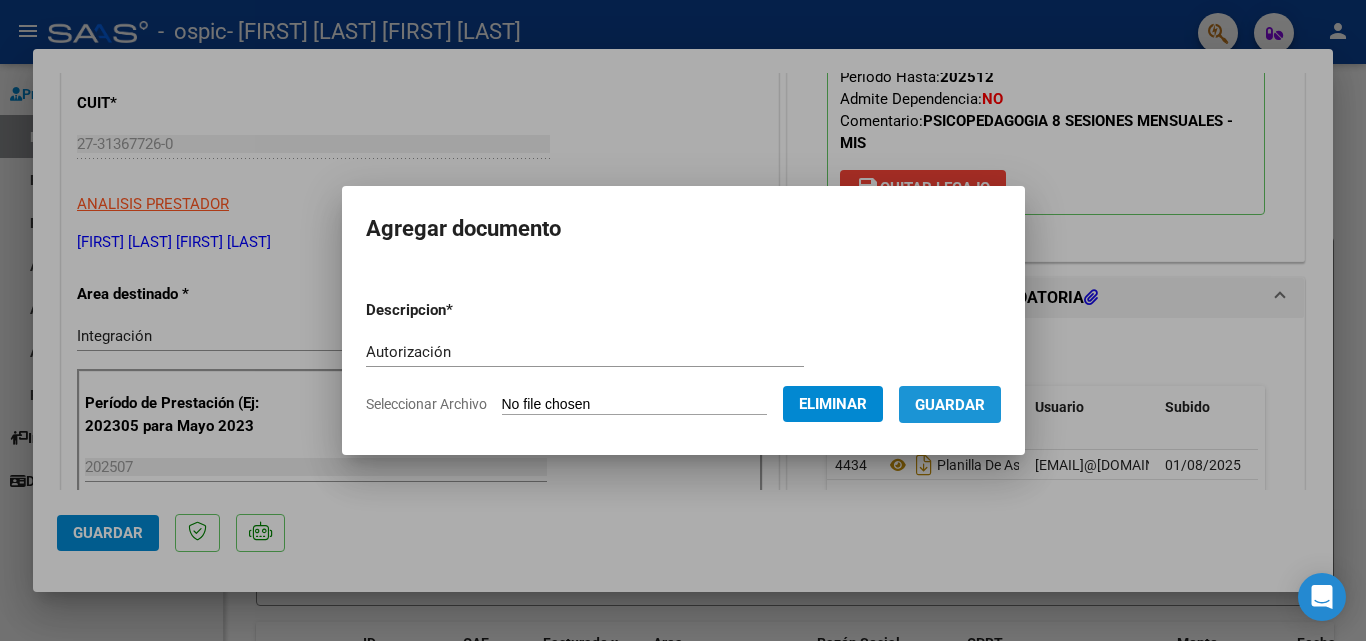 click on "Guardar" at bounding box center (950, 405) 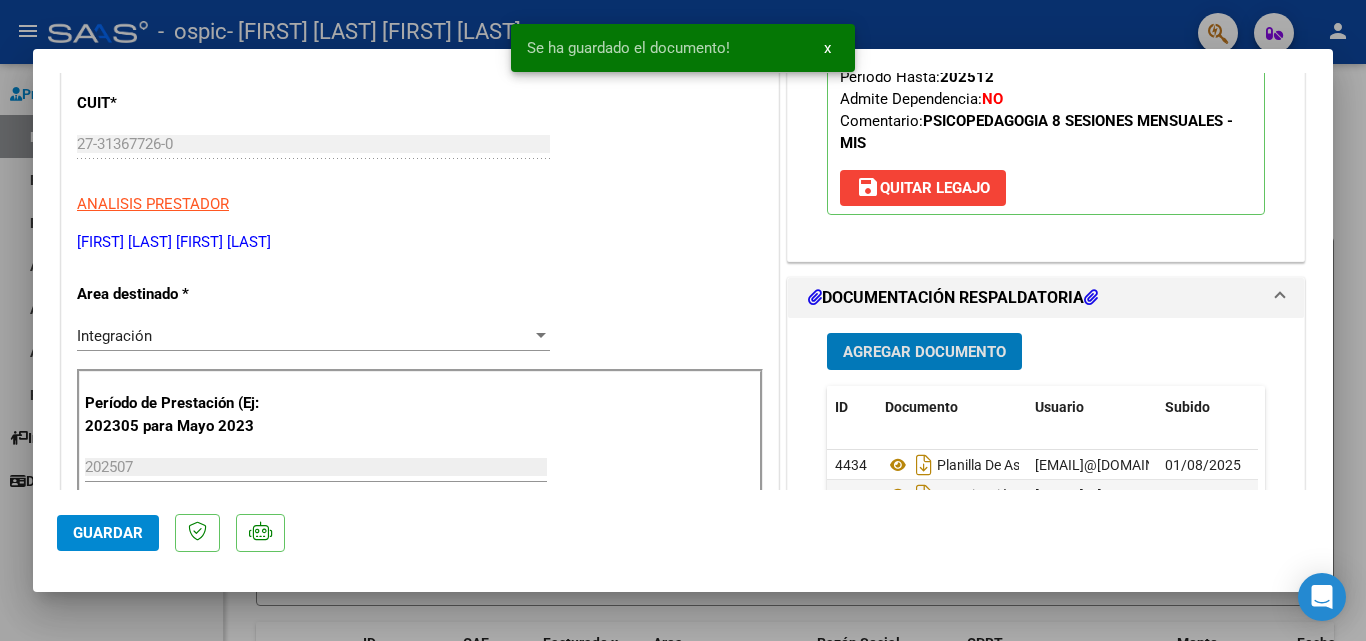 scroll, scrollTop: 400, scrollLeft: 0, axis: vertical 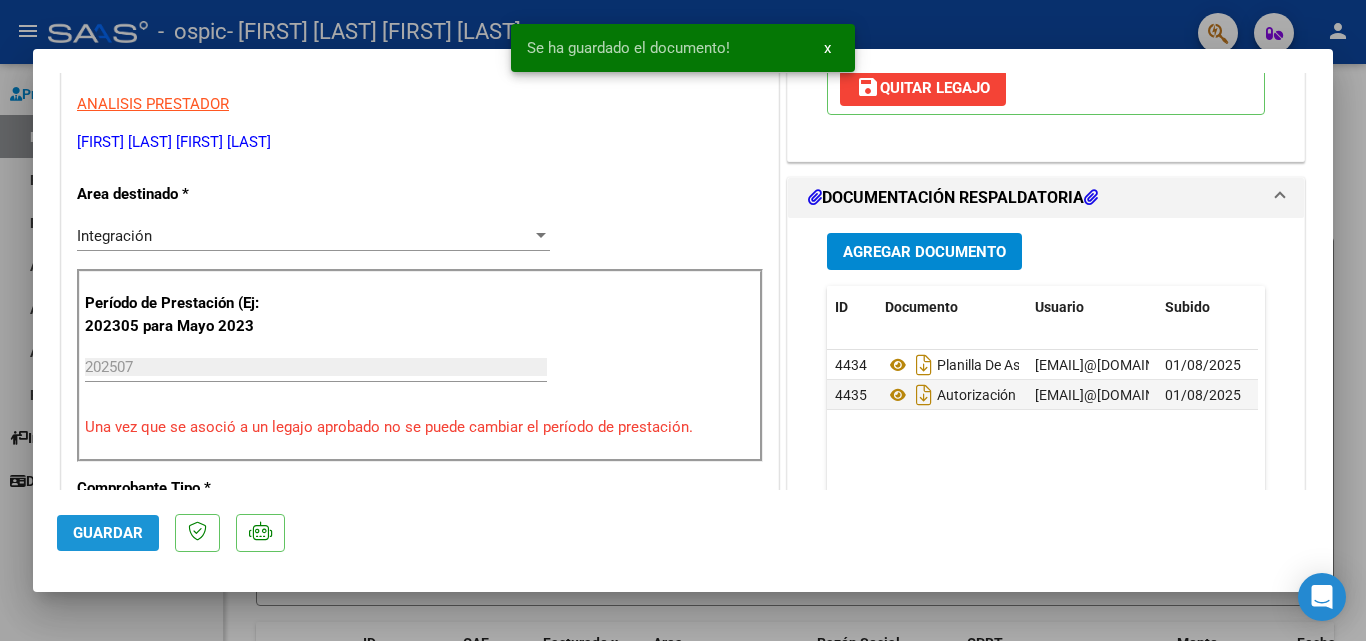click on "Guardar" 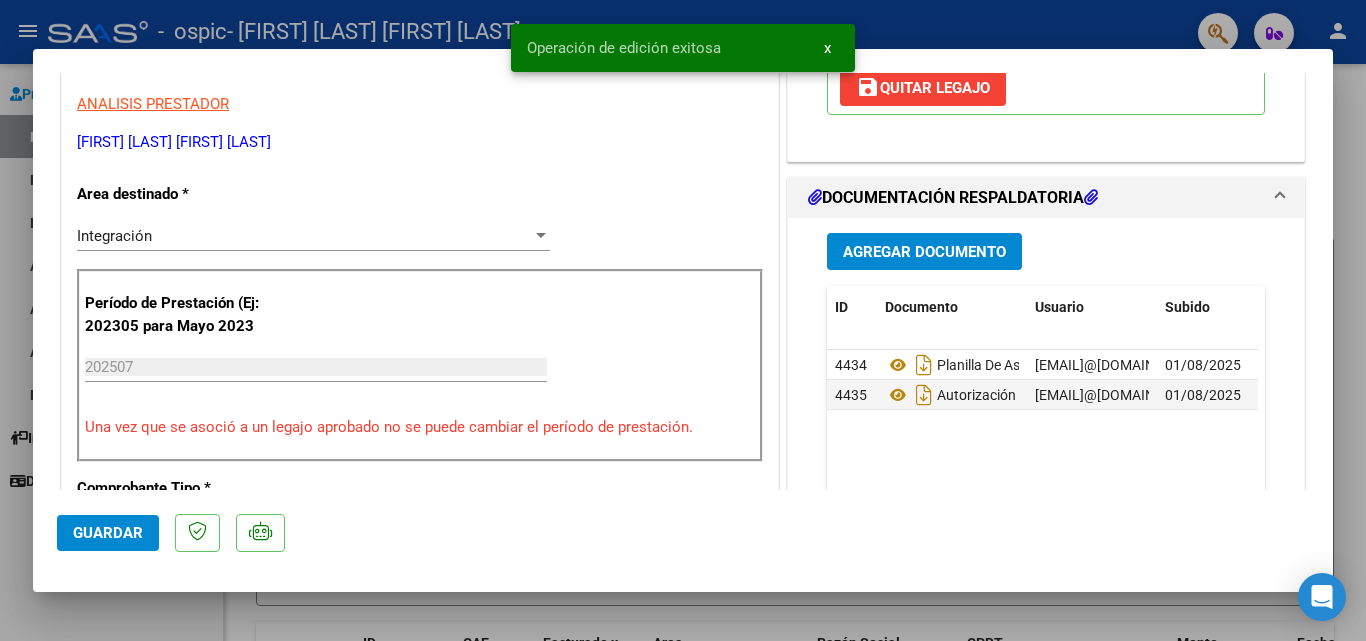 click at bounding box center (683, 320) 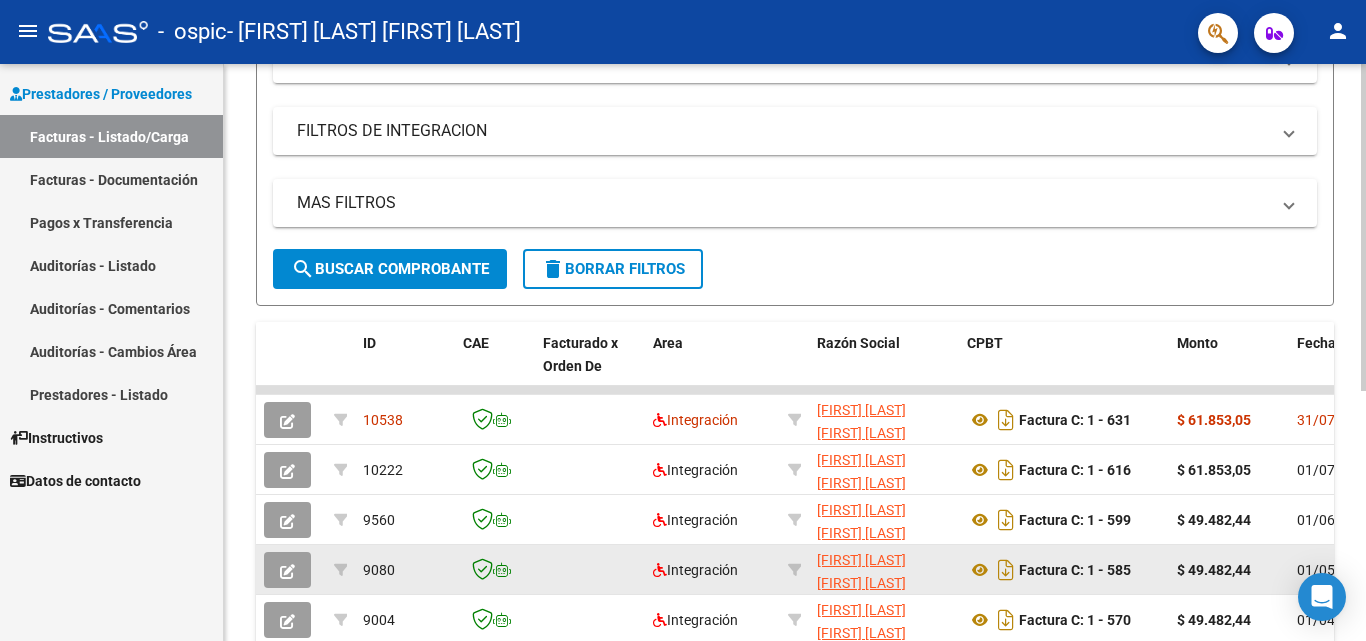 scroll, scrollTop: 400, scrollLeft: 0, axis: vertical 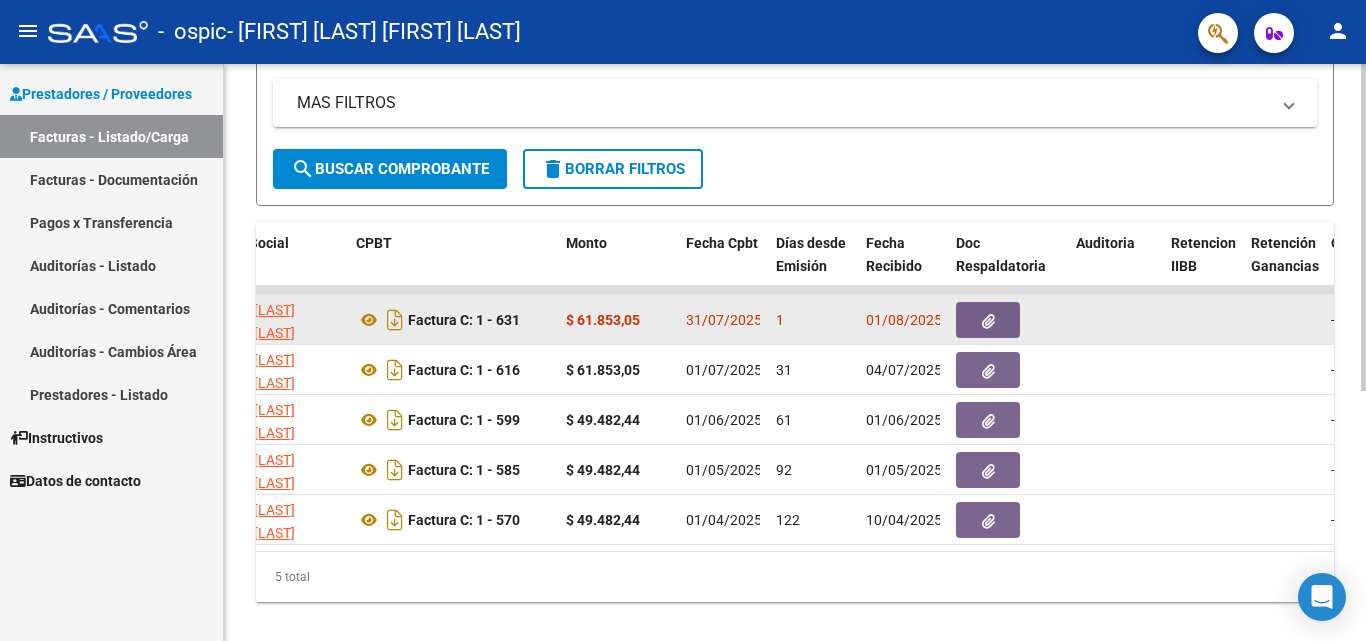 click 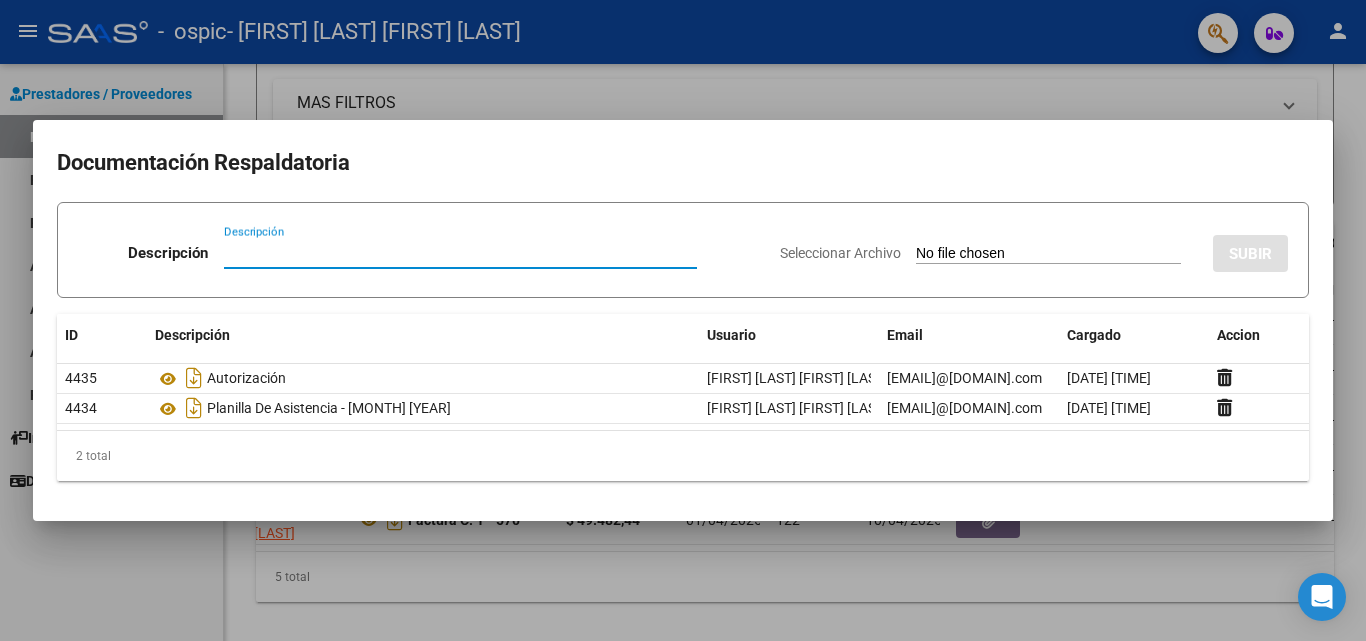 click at bounding box center (683, 320) 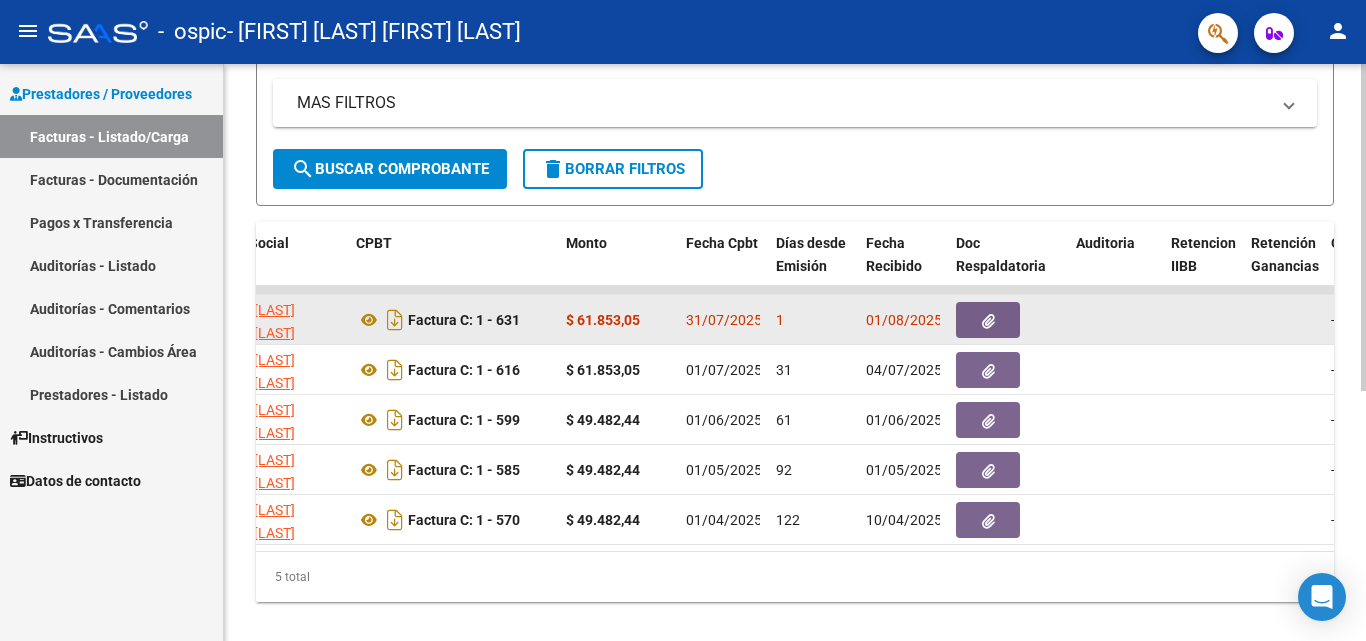 click 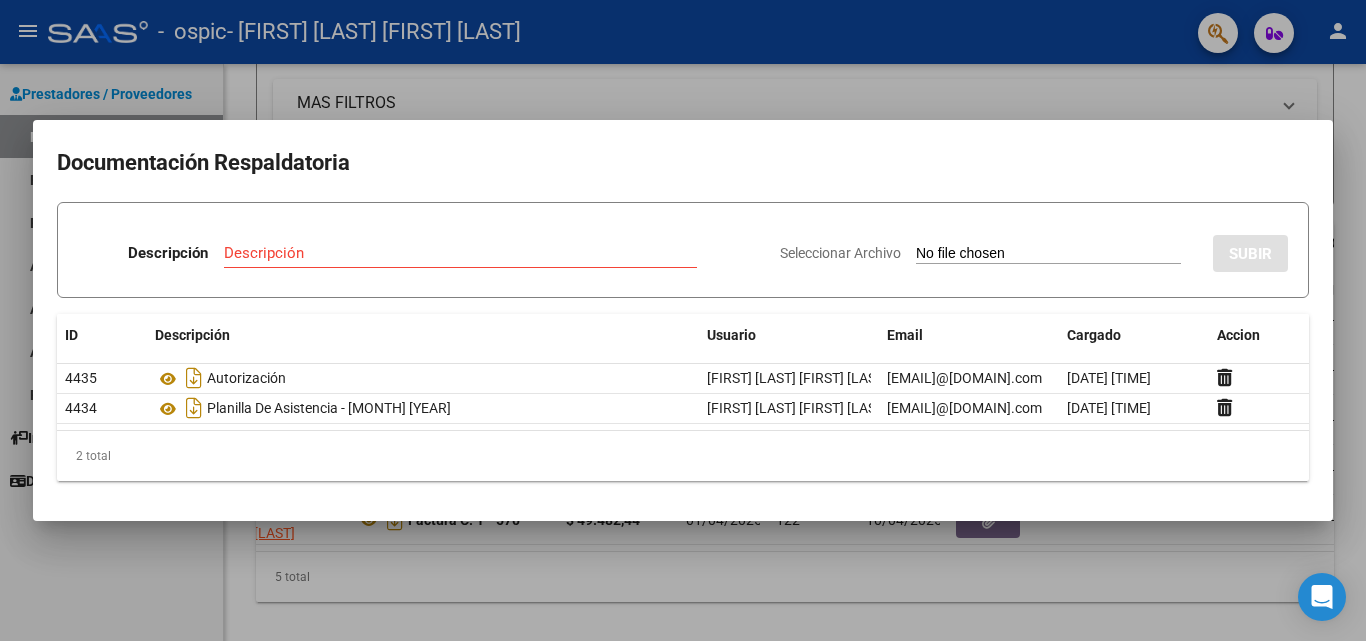 click at bounding box center [683, 320] 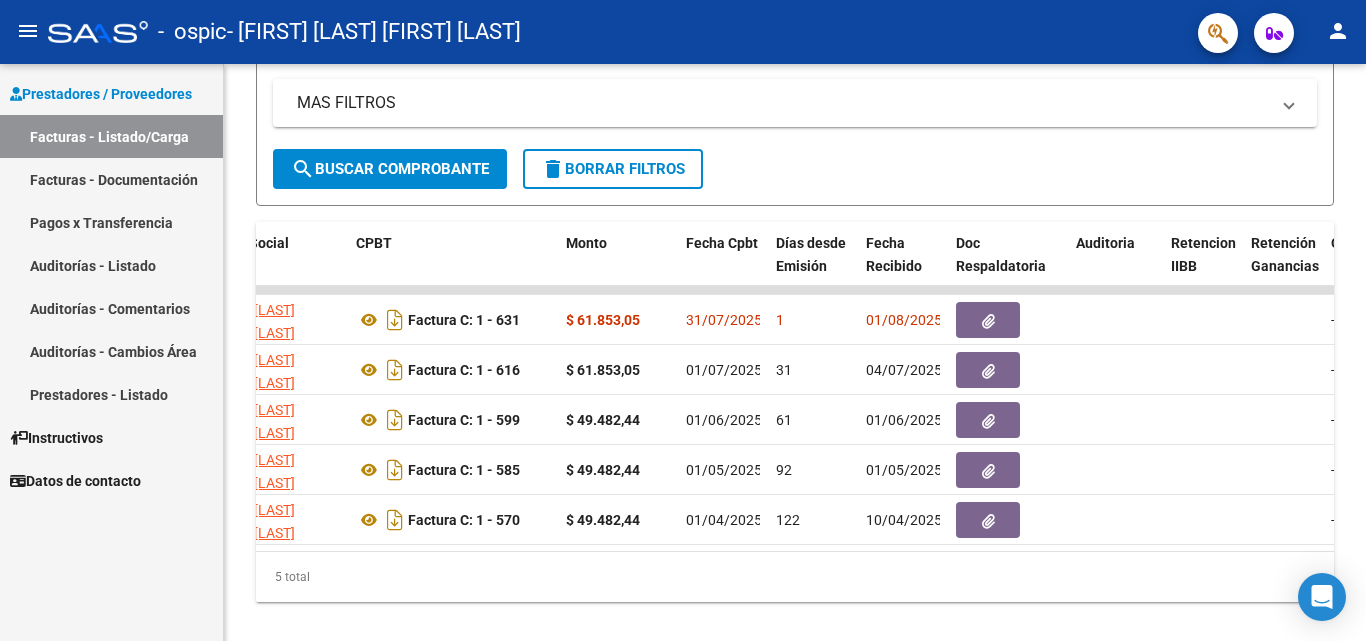 click on "person" 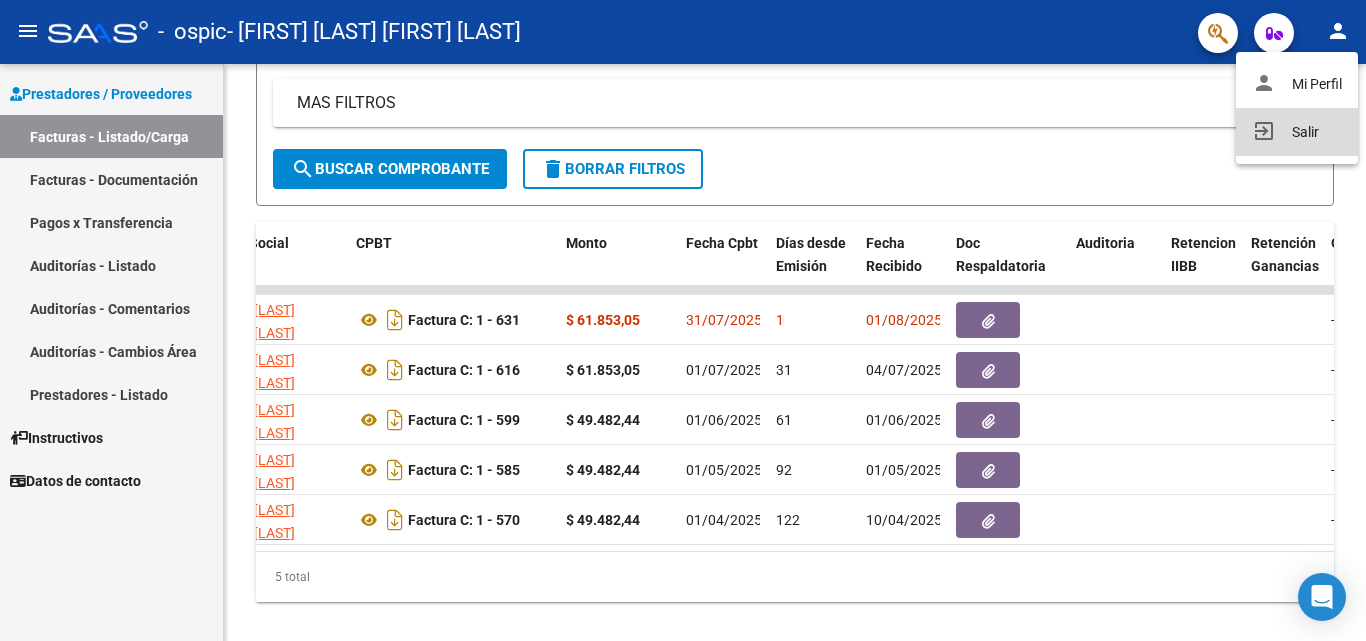 click on "exit_to_app  Salir" at bounding box center (1297, 132) 